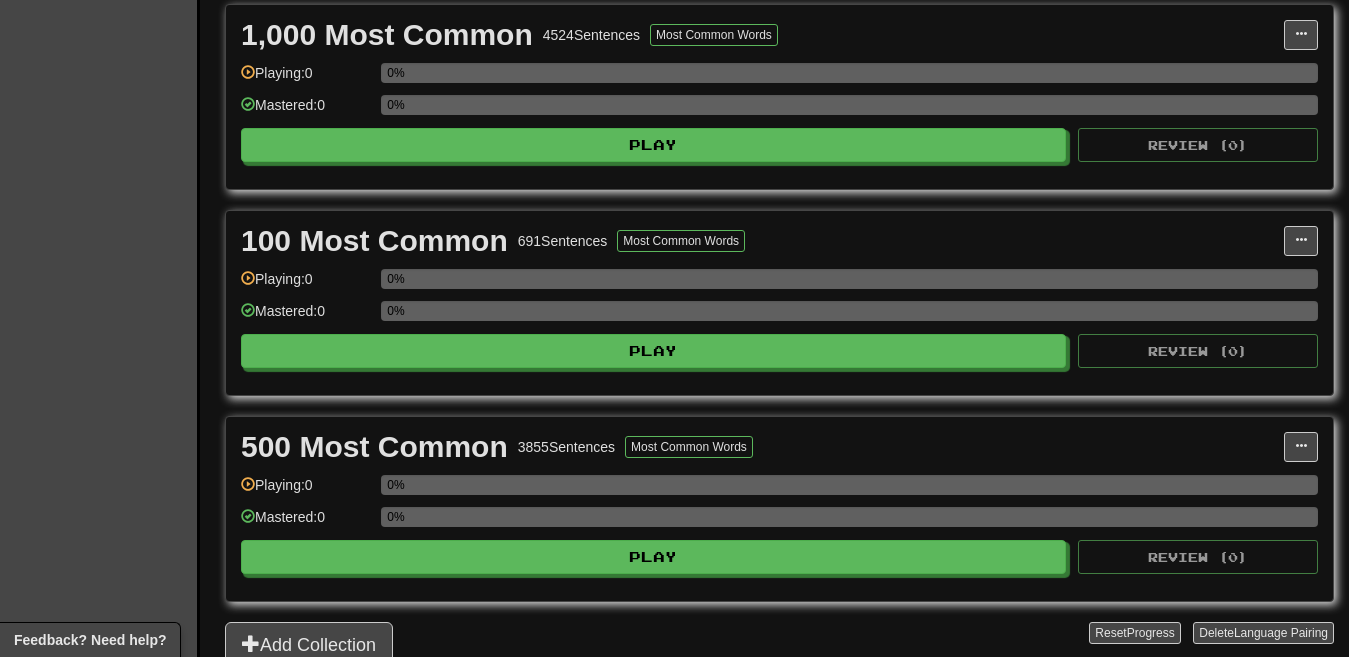 scroll, scrollTop: 457, scrollLeft: 0, axis: vertical 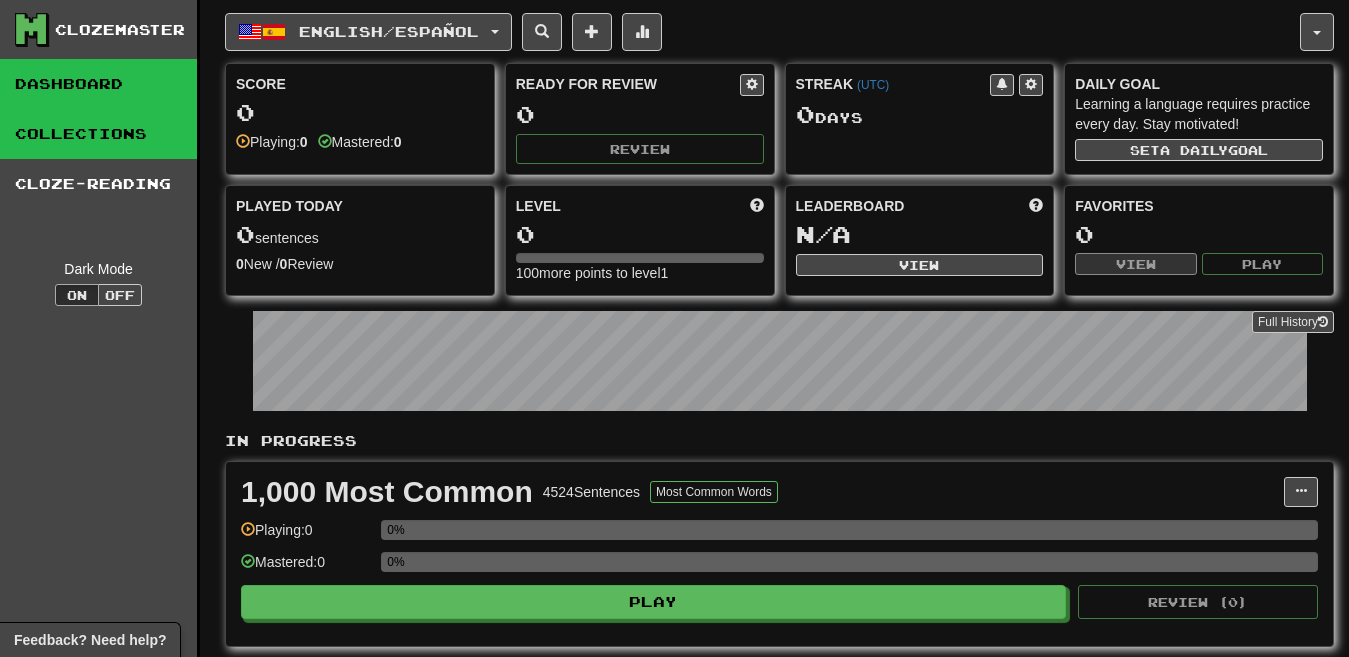 click on "Collections" at bounding box center [98, 134] 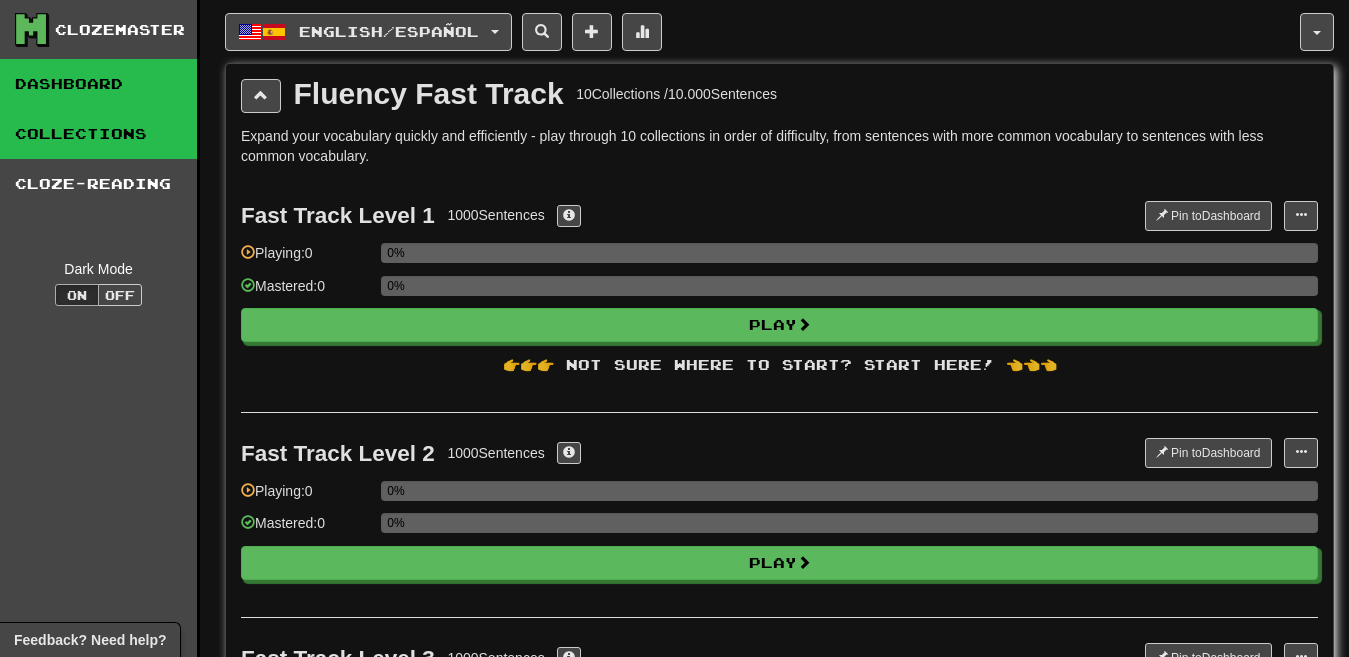 click on "Dashboard" at bounding box center (98, 84) 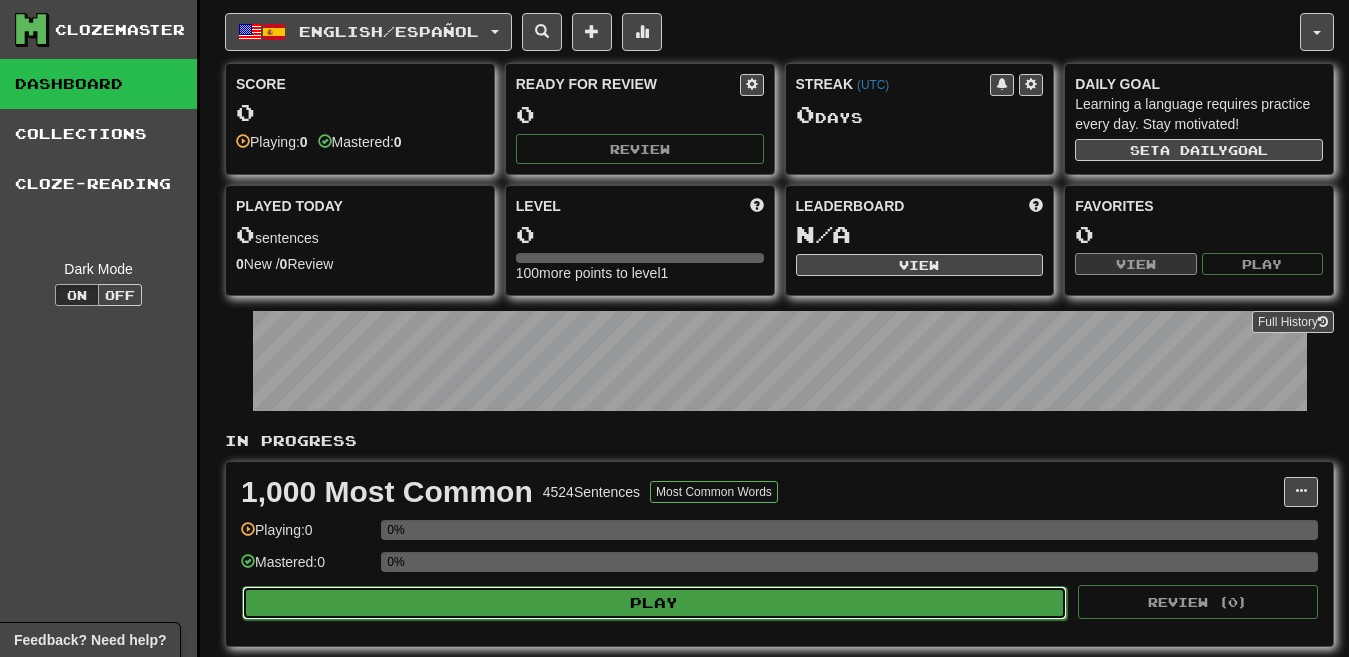 click on "Play" at bounding box center (654, 603) 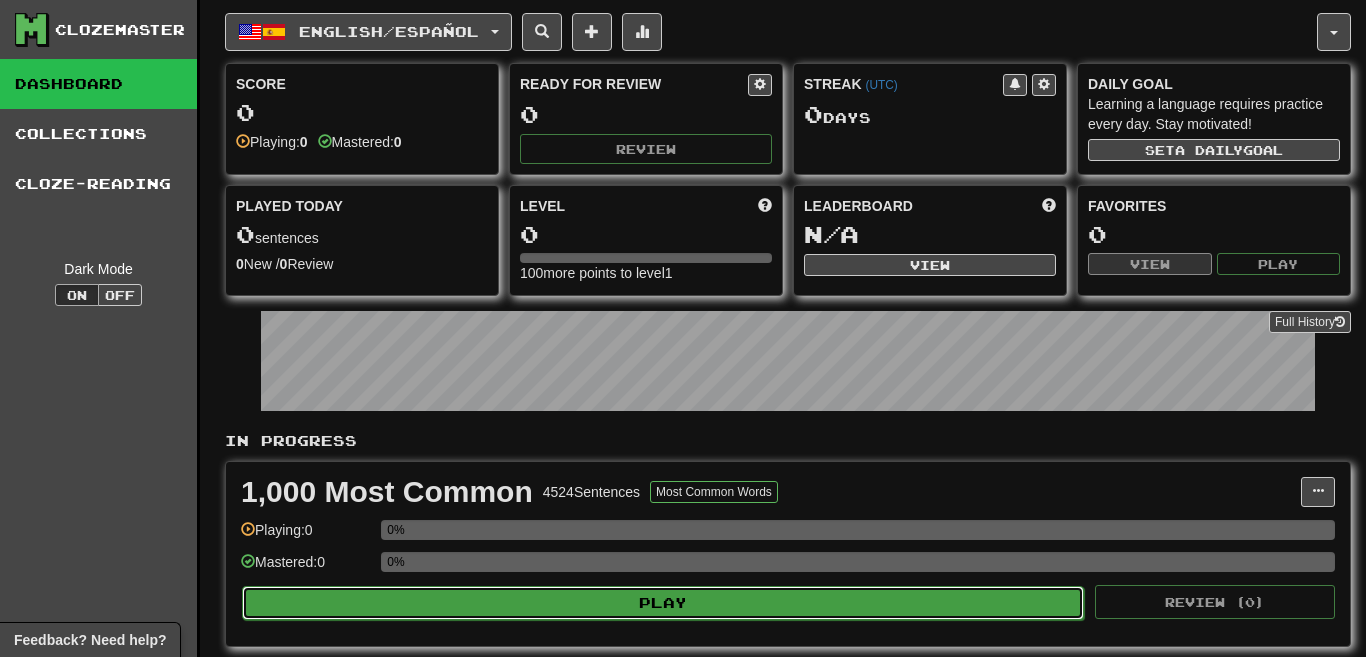 select on "**" 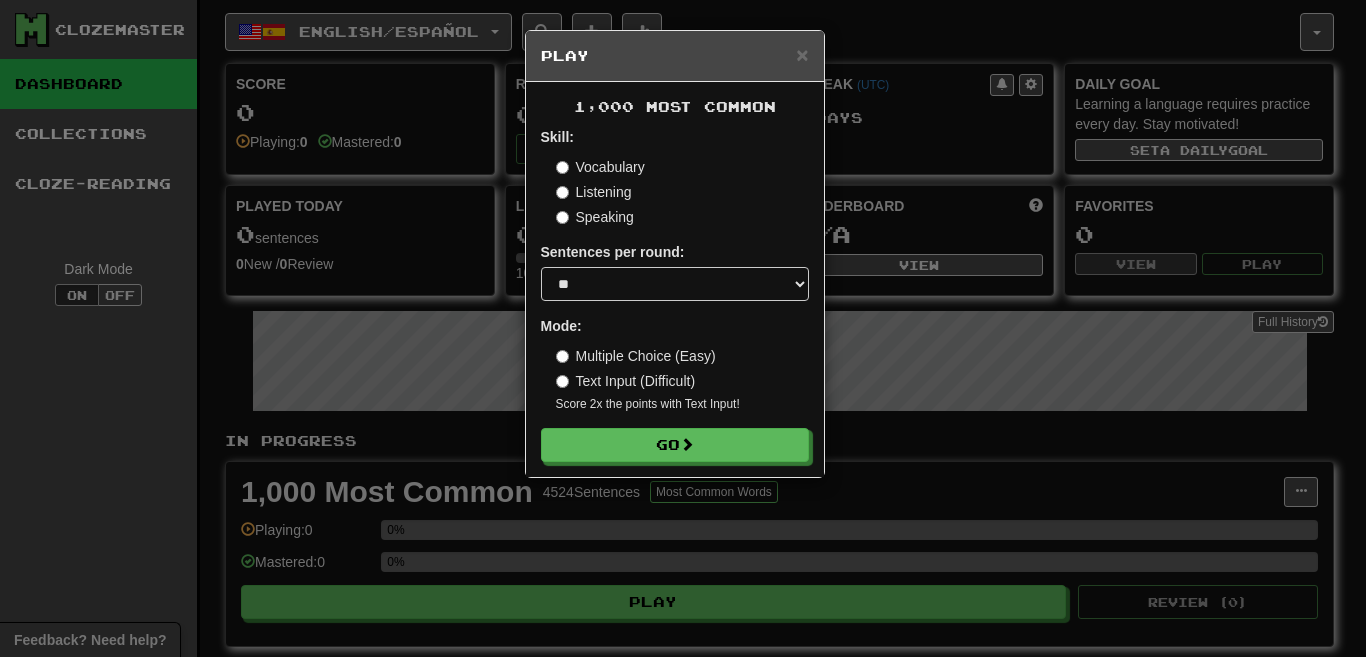 click on "Text Input (Difficult)" at bounding box center [626, 381] 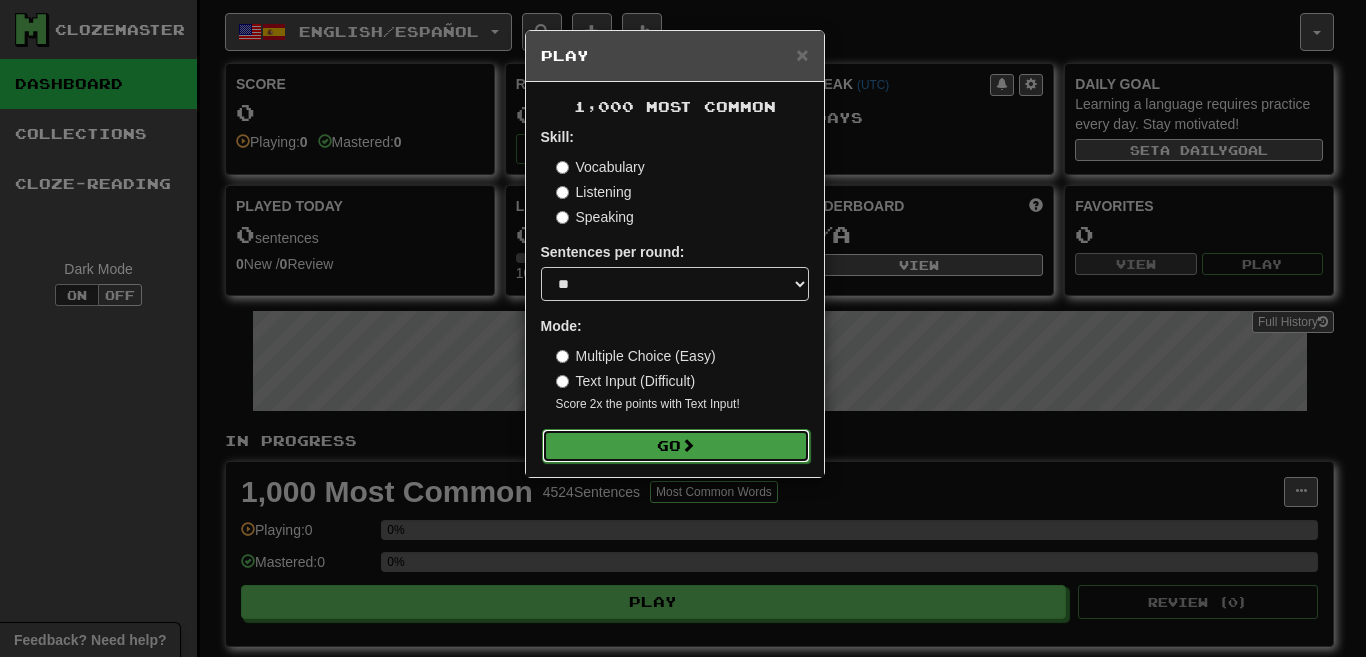 click on "Go" at bounding box center (676, 446) 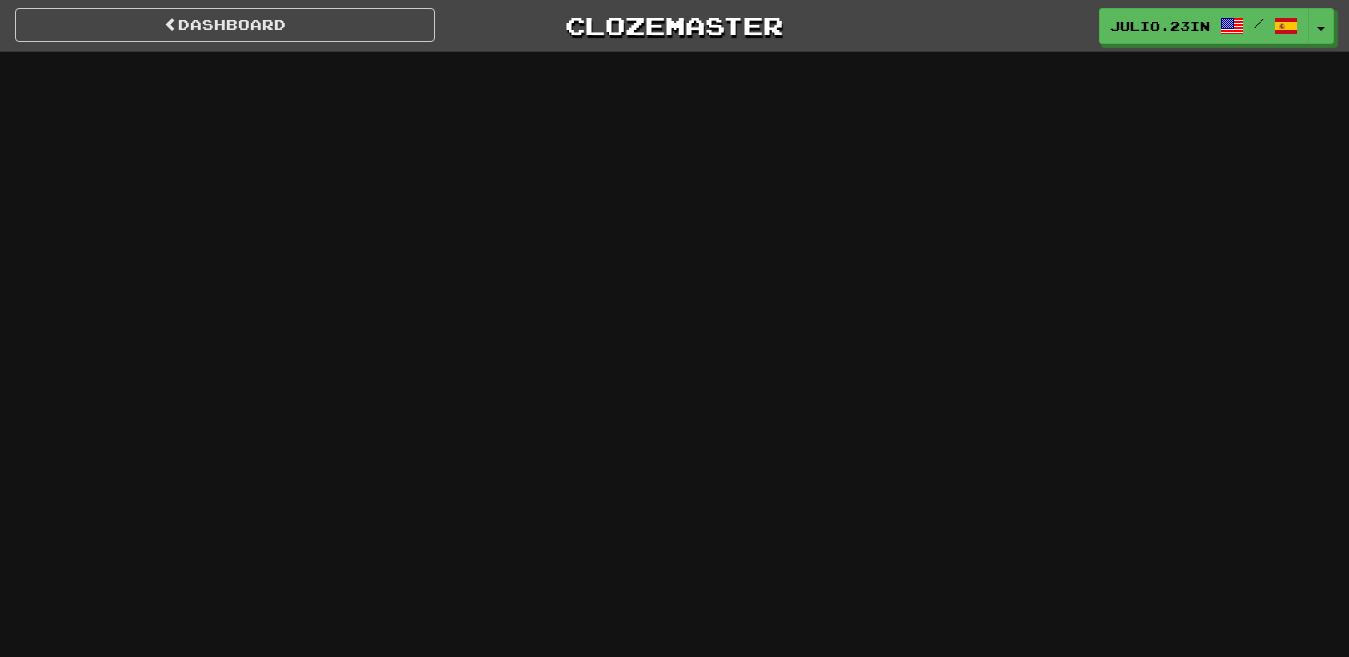 scroll, scrollTop: 0, scrollLeft: 0, axis: both 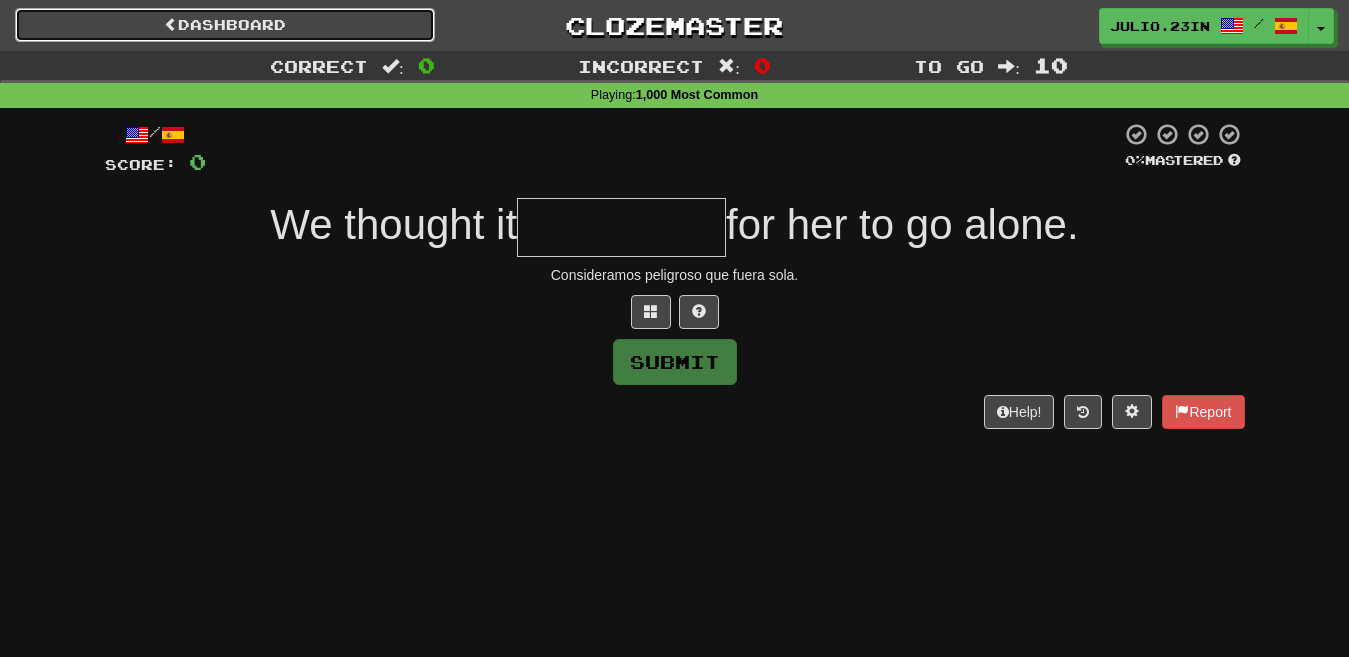click on "Dashboard" at bounding box center (225, 25) 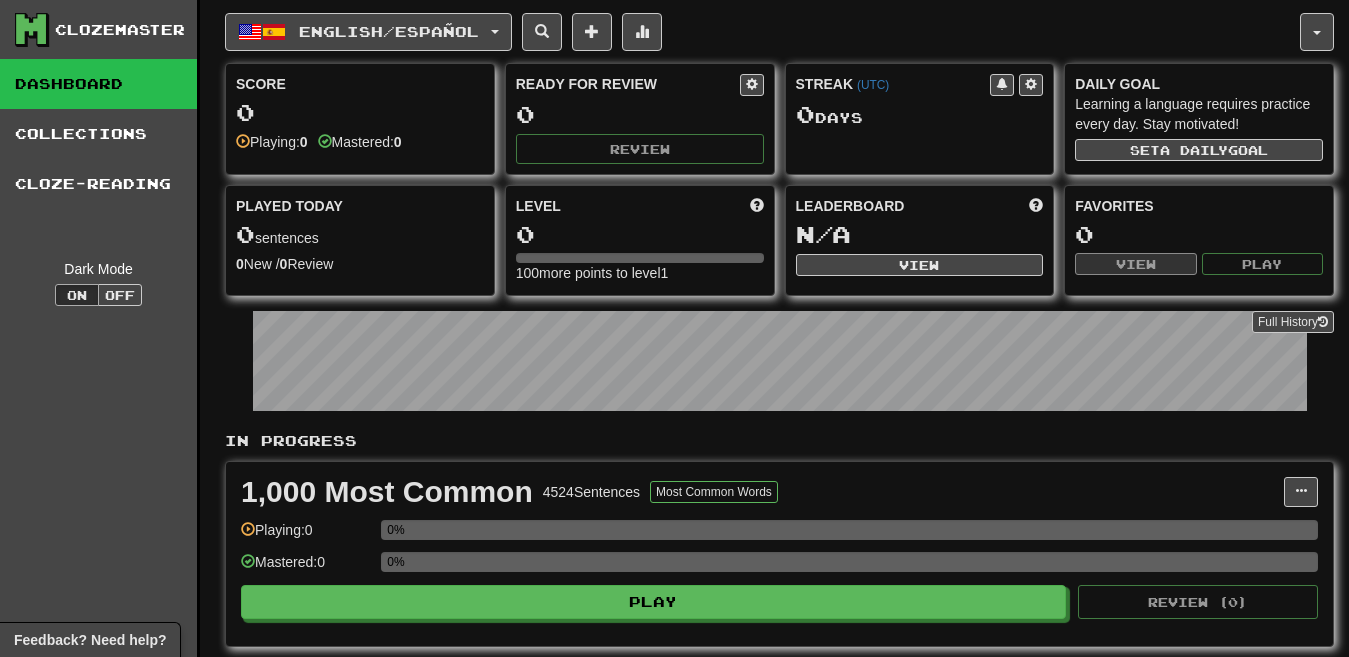 scroll, scrollTop: 0, scrollLeft: 0, axis: both 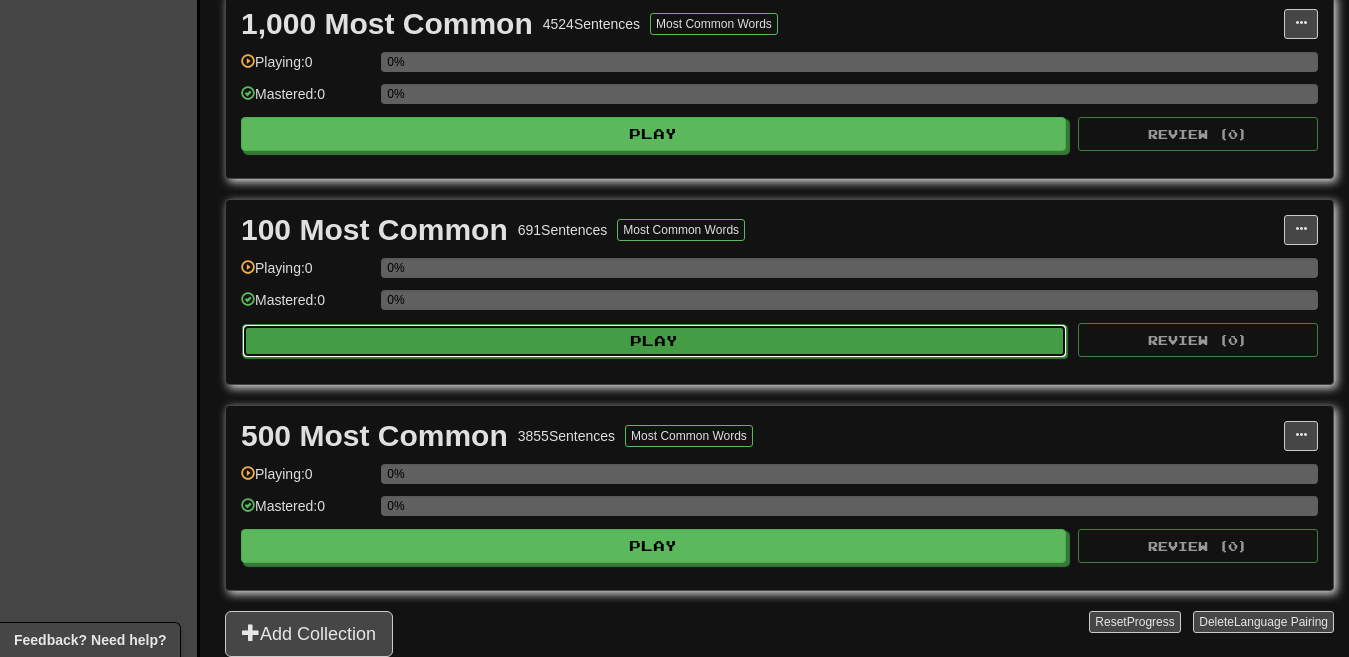 click on "Play" at bounding box center [654, 341] 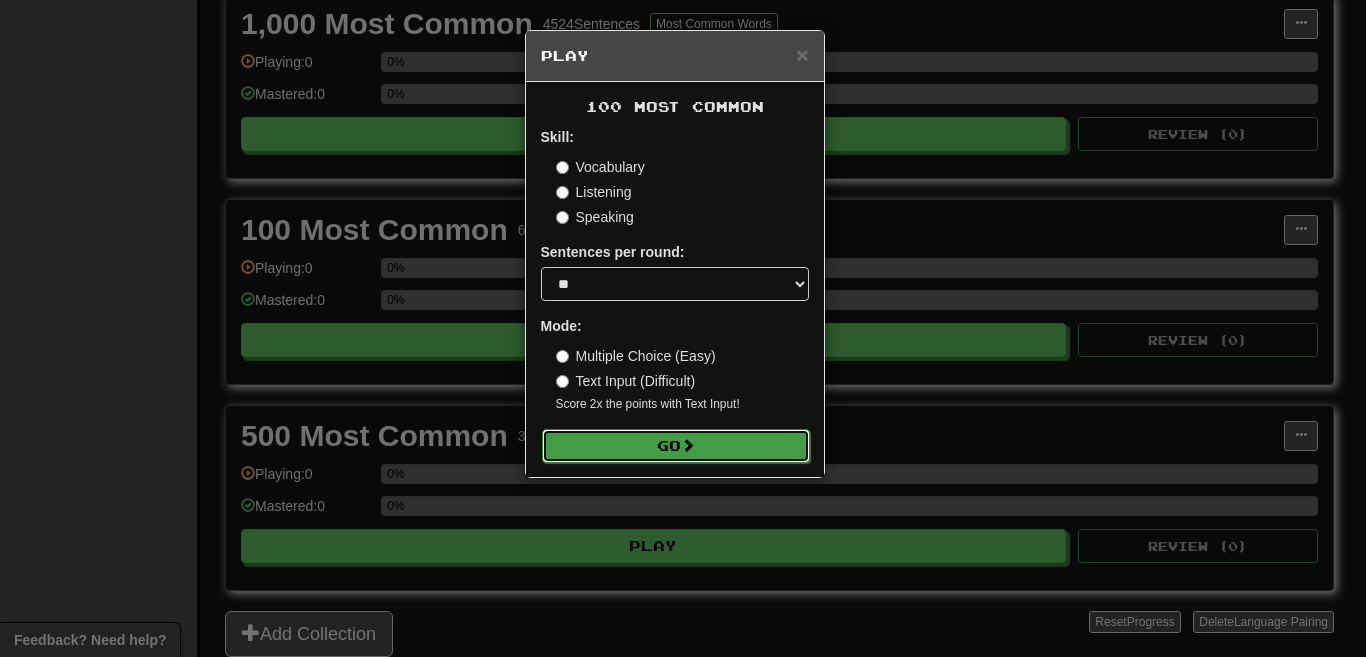 click on "Go" at bounding box center [676, 446] 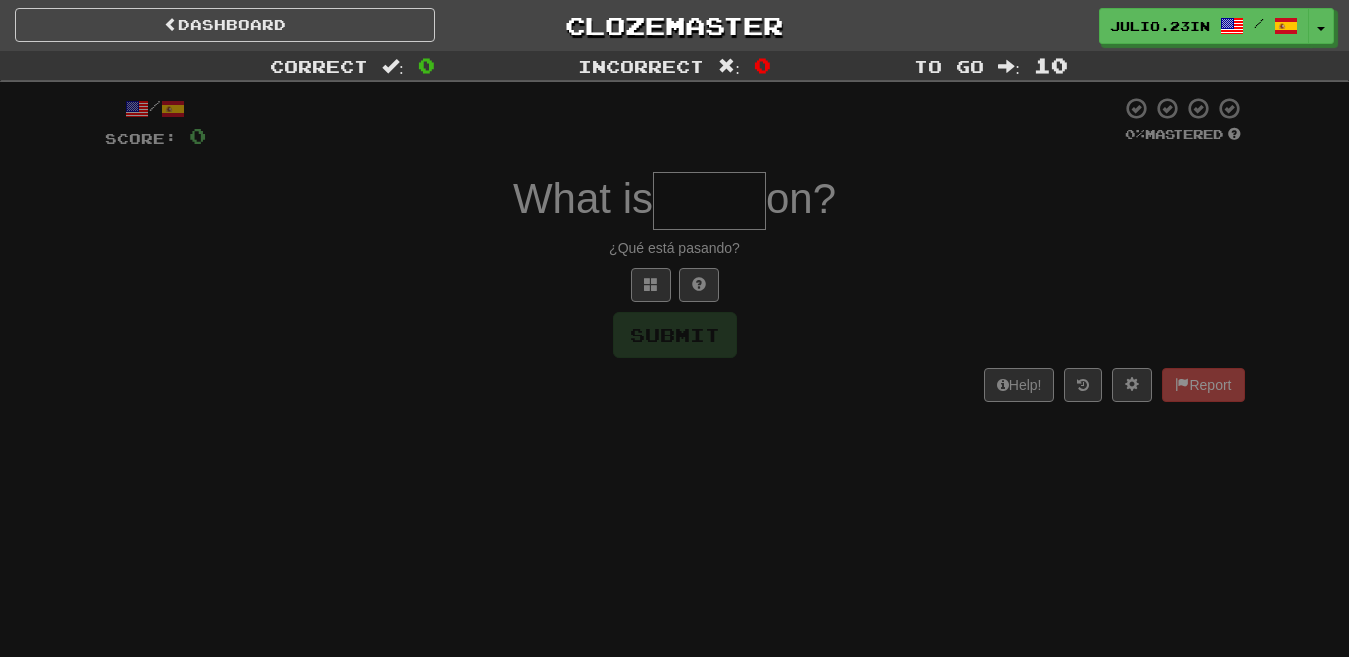 scroll, scrollTop: 0, scrollLeft: 0, axis: both 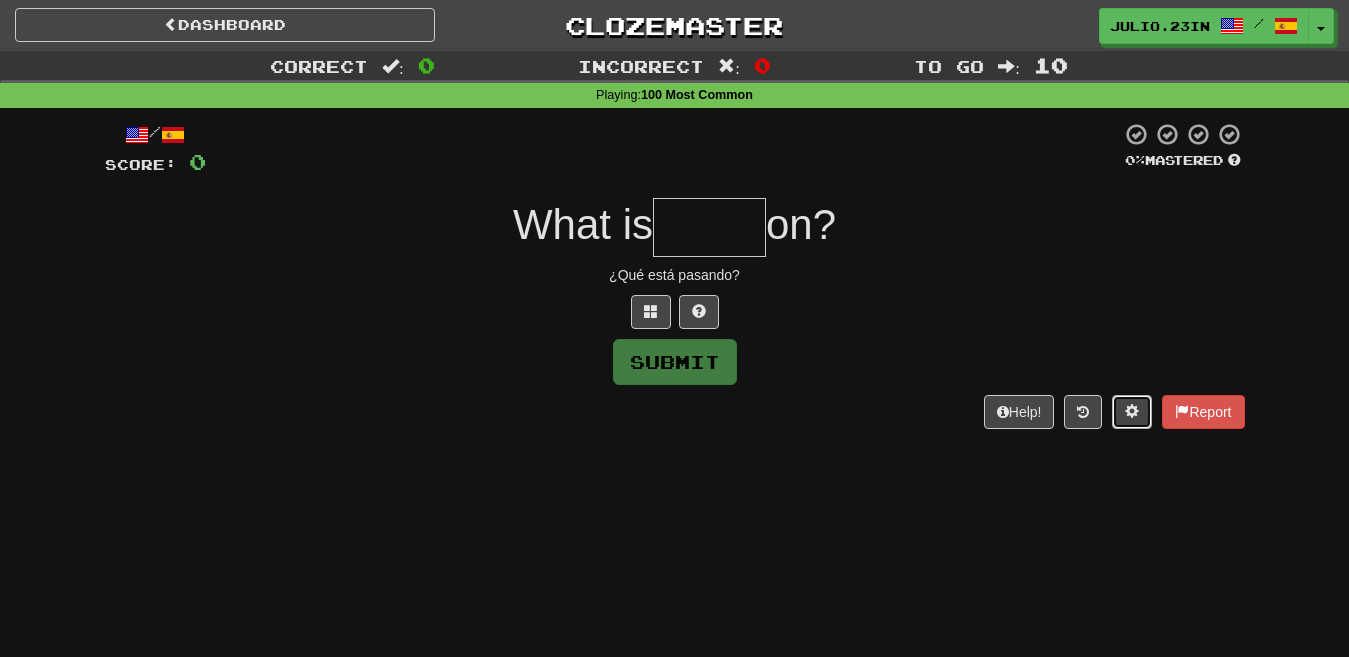 click at bounding box center (1132, 412) 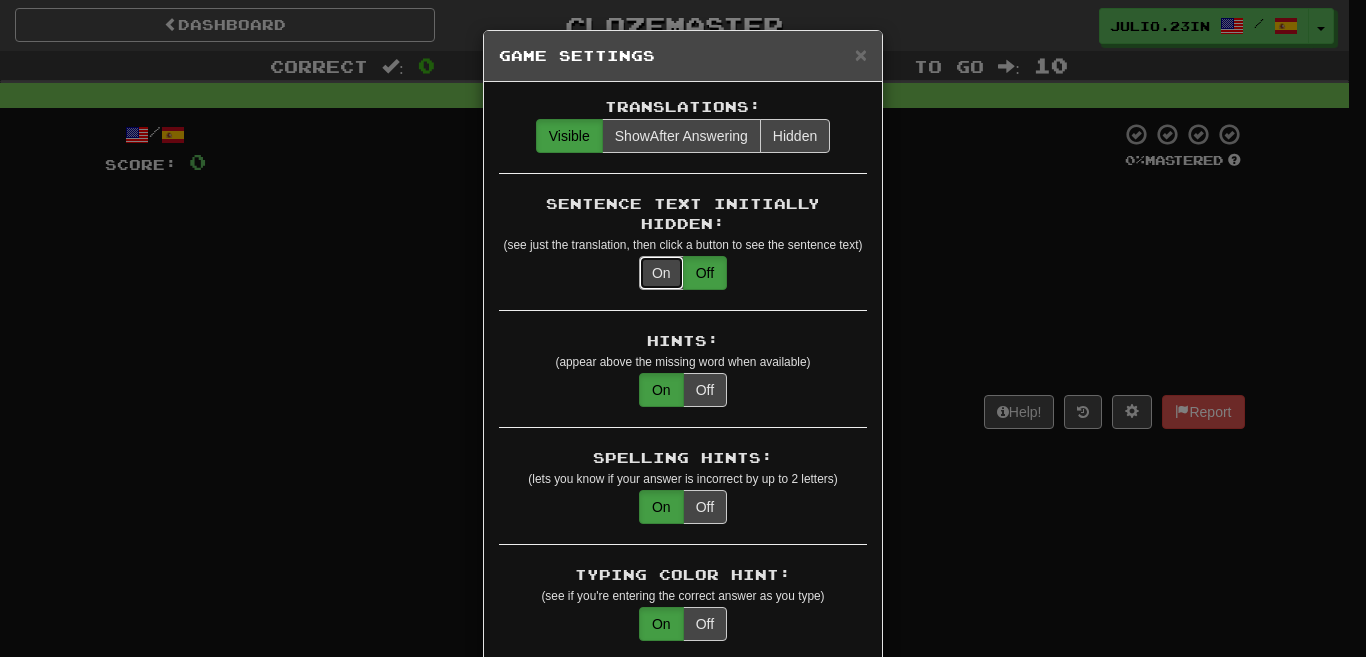 click on "On" at bounding box center (661, 273) 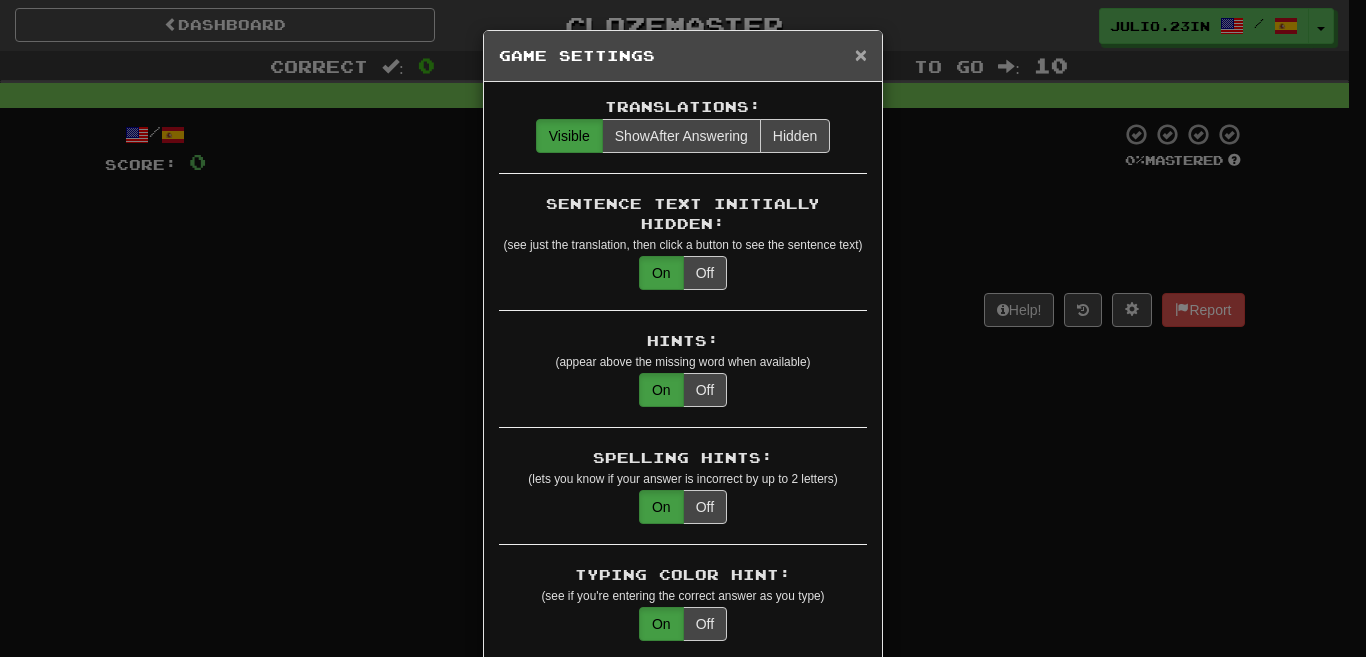 click on "×" at bounding box center (861, 54) 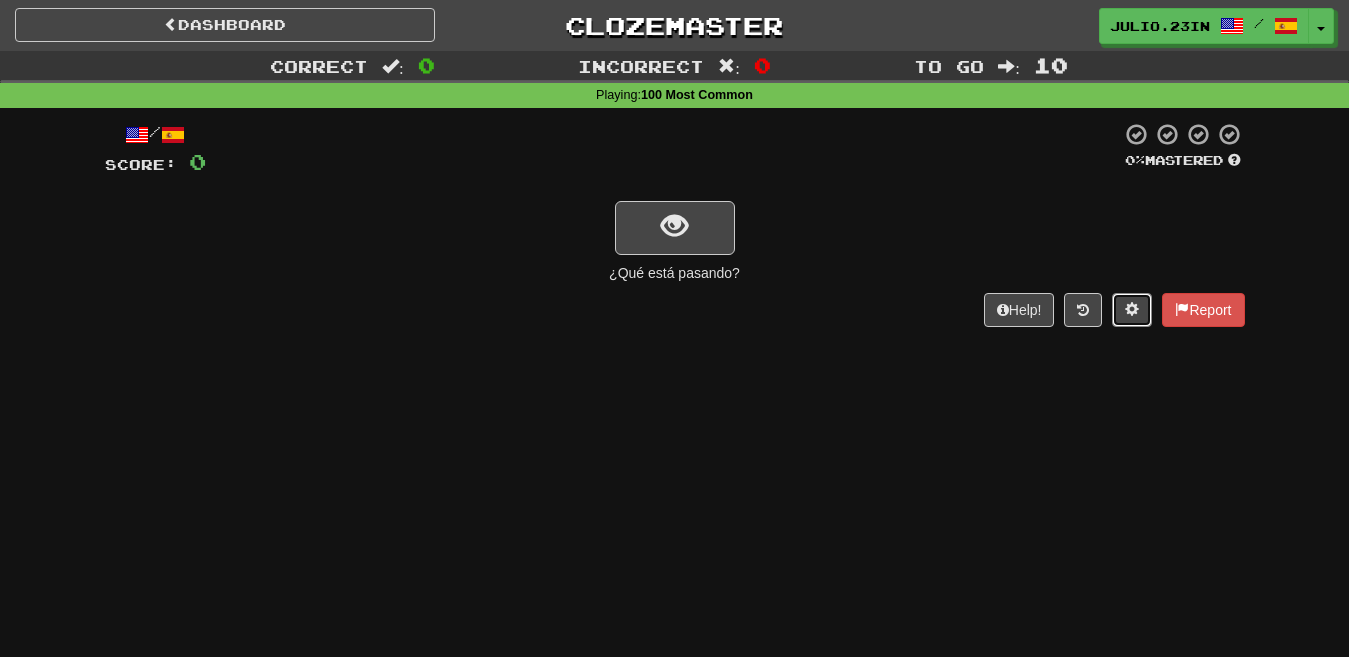 type 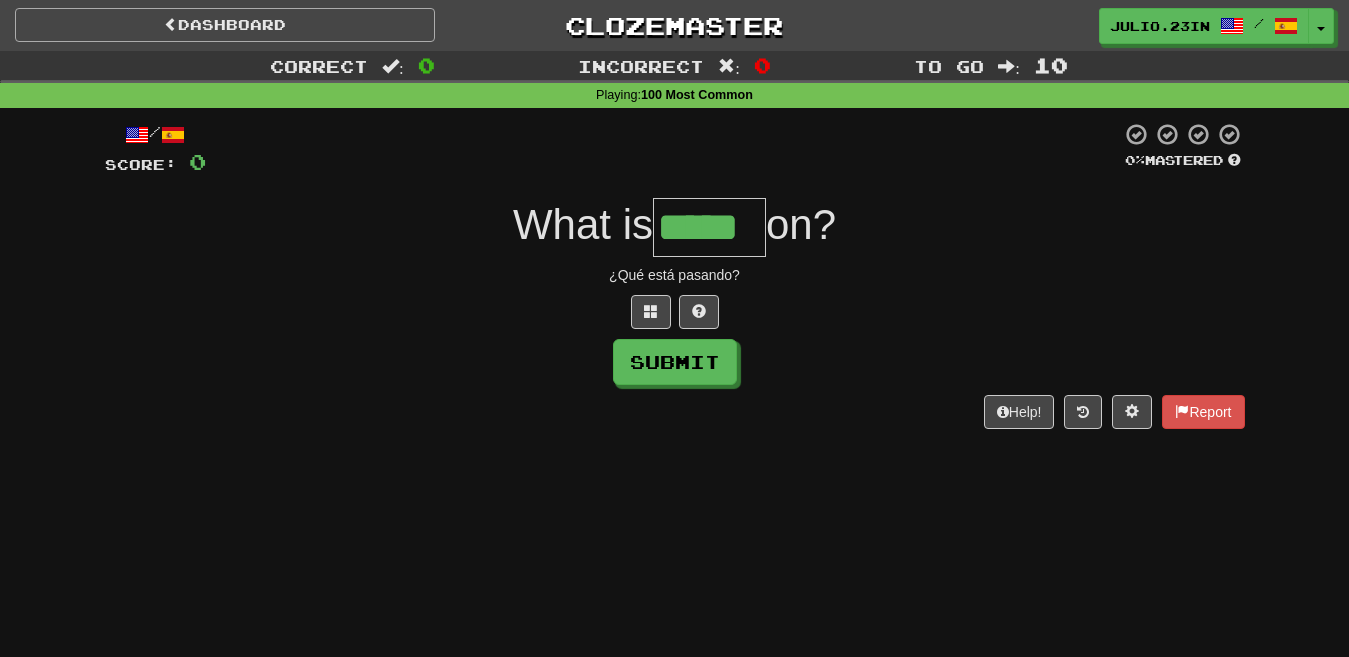 type on "*****" 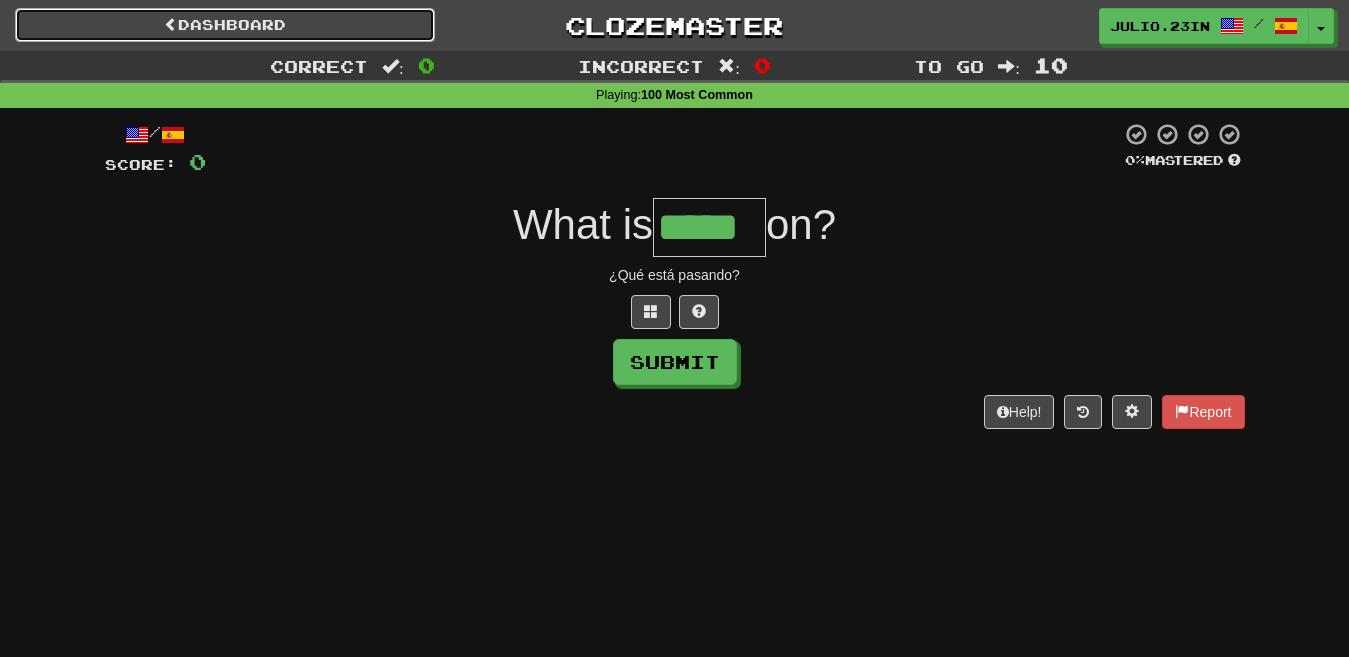 click on "Dashboard" at bounding box center [225, 25] 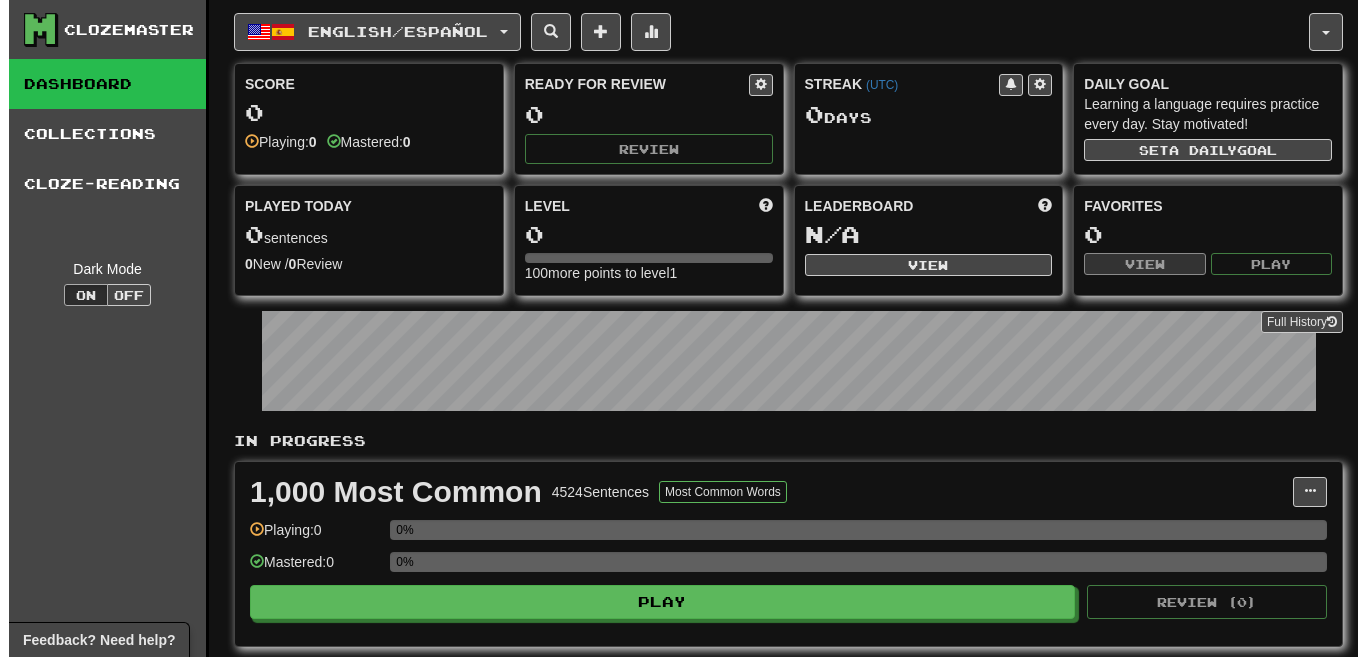 scroll, scrollTop: 0, scrollLeft: 0, axis: both 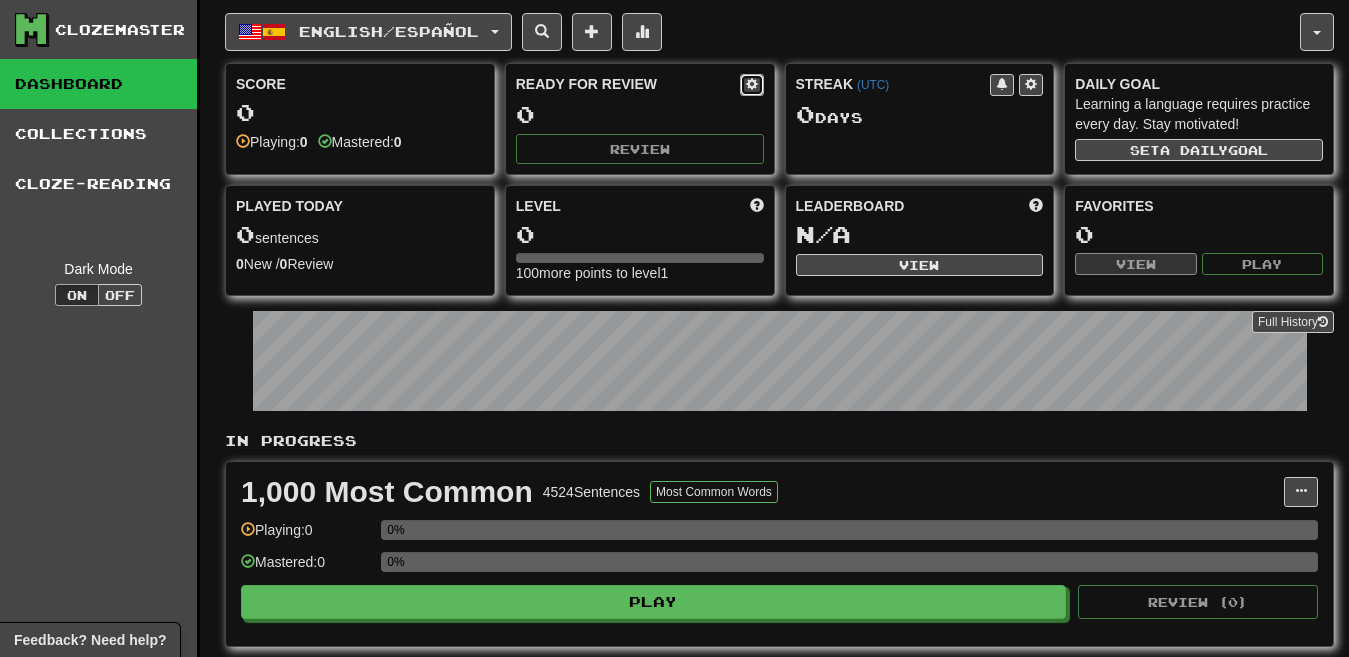 click at bounding box center (752, 84) 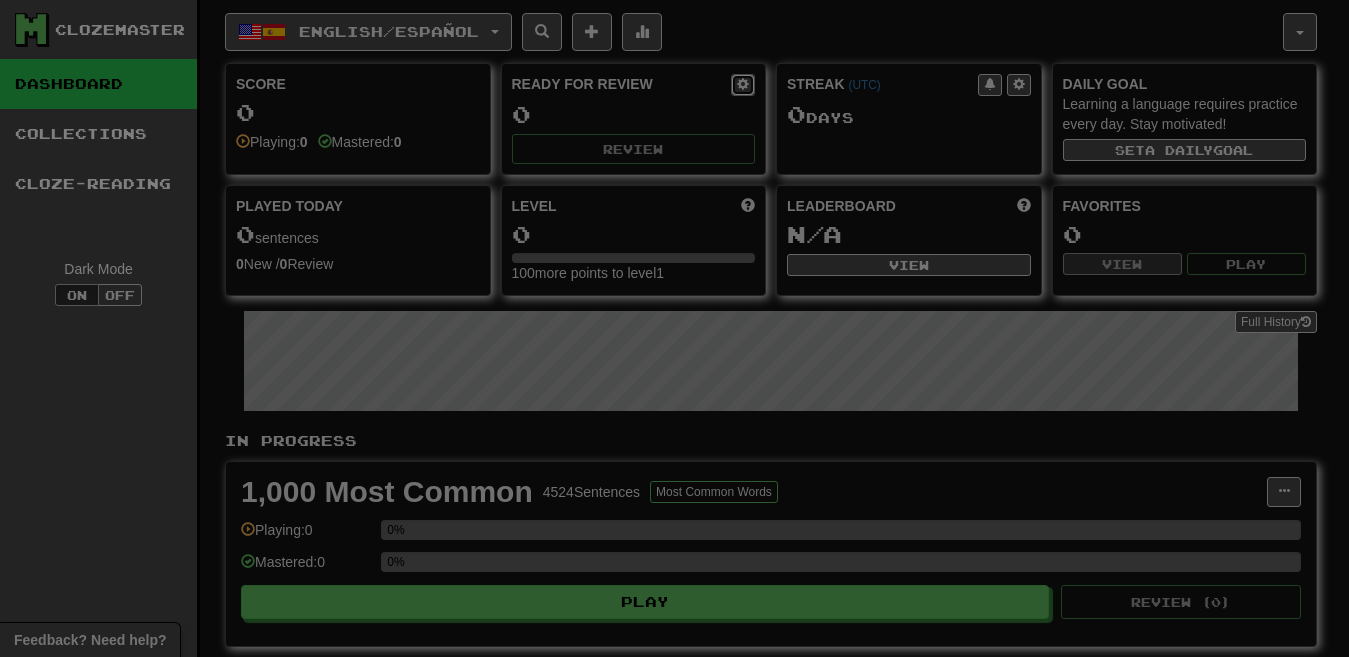 type on "**" 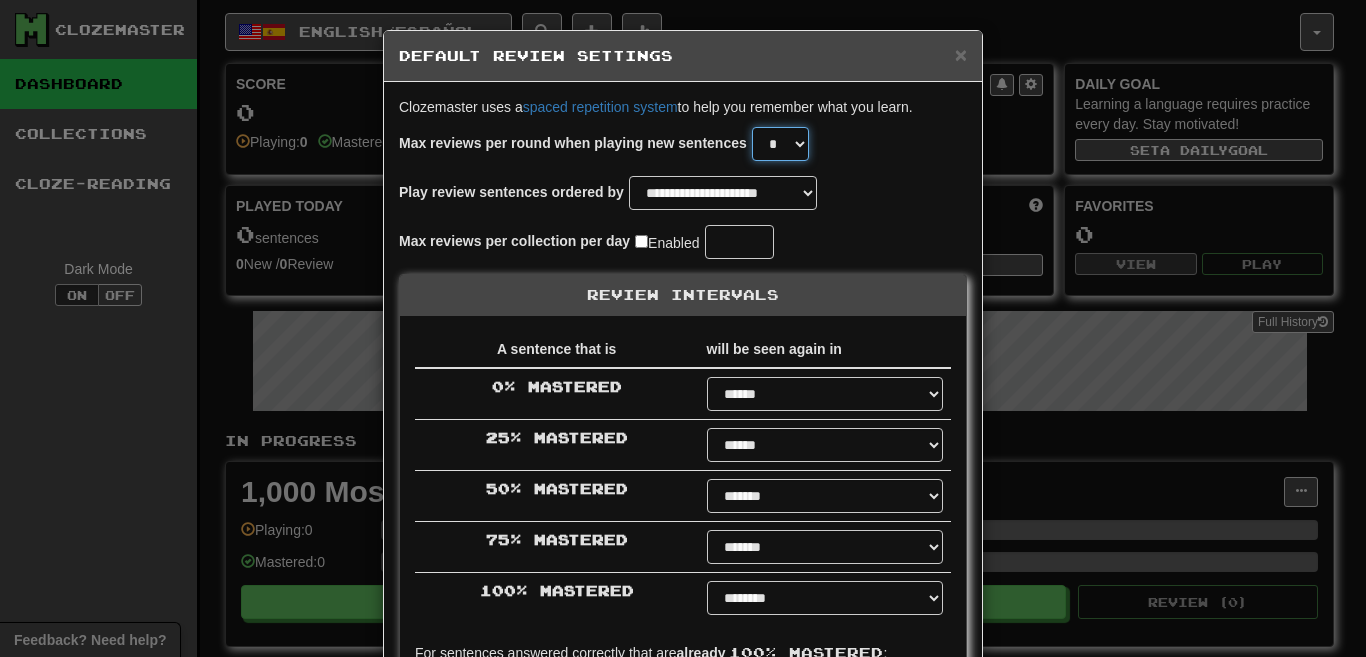 click on "* * * * * * * * * * ** ** ** ** ** ** ** ** ** ** ** ** ** ** ** ** ** ** ** ** ** ** ** ** ** ** ** ** ** ** ** ** ** ** ** ** ** ** ** ** **" at bounding box center (780, 144) 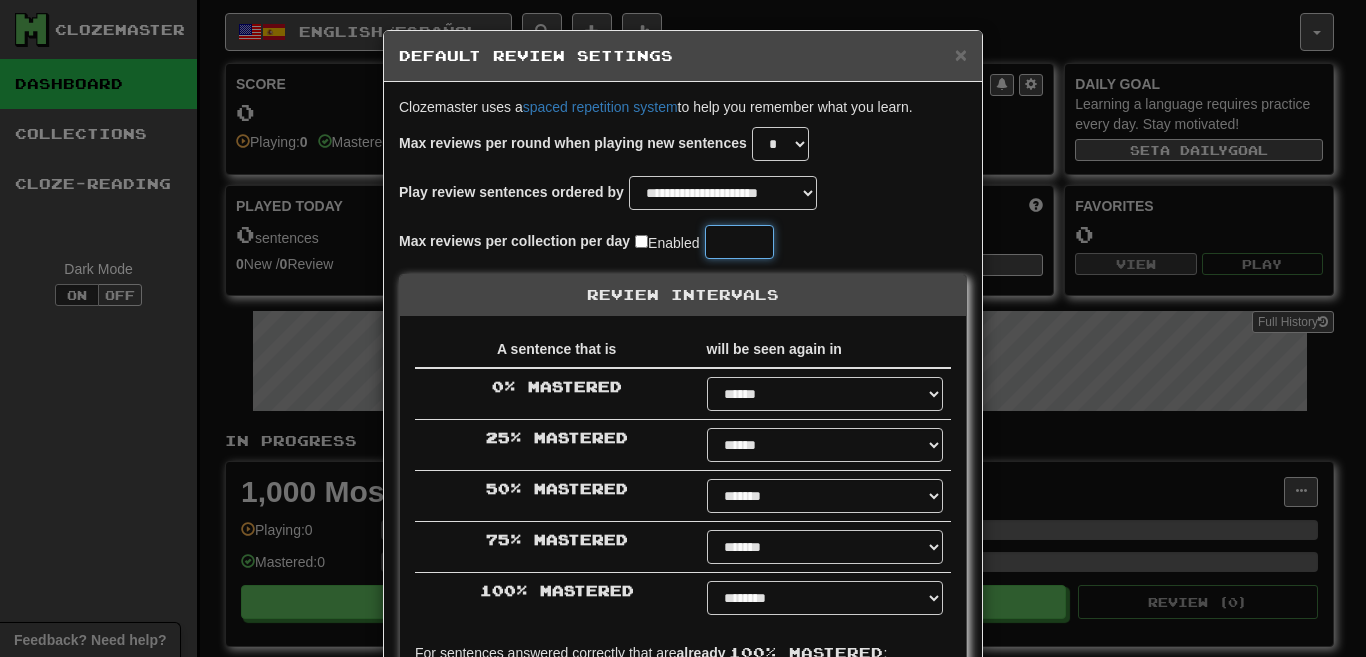 click on "**" at bounding box center [739, 242] 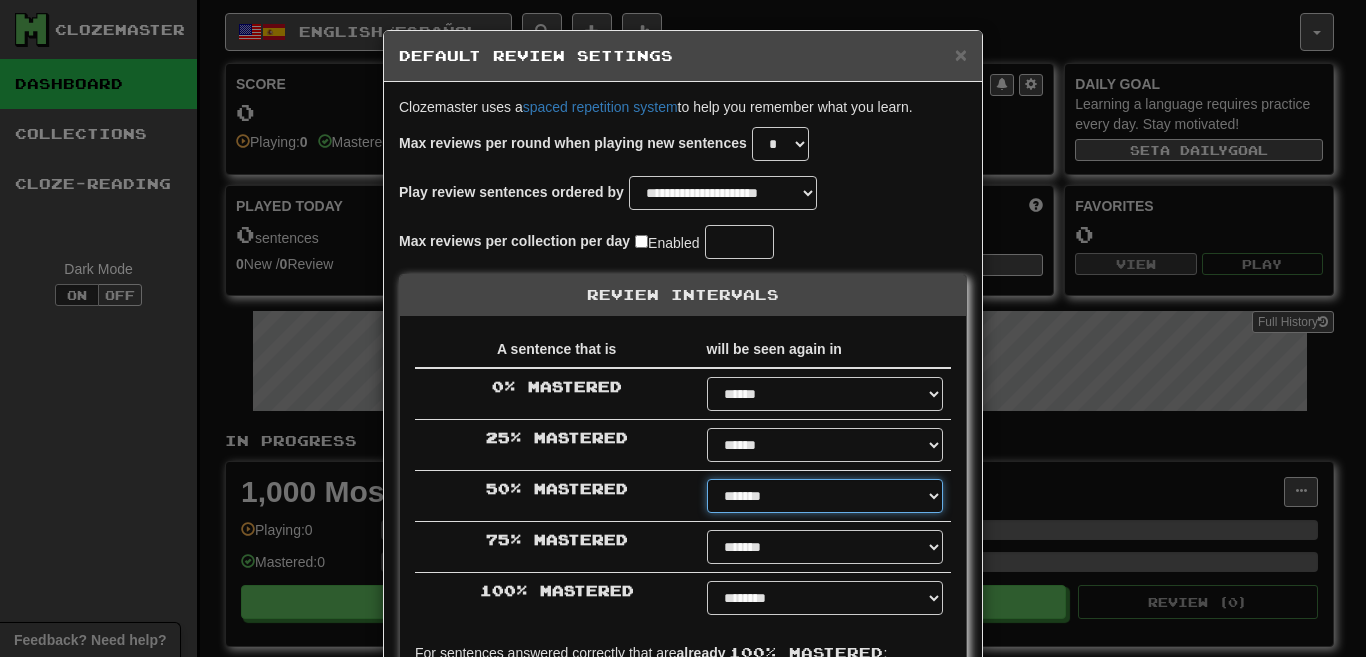 click on "****** ****** ****** ****** ****** ****** ****** ****** ****** ******* ******* ******* ******* ******* ******* ******* ******* ******* ******* ******* ******* ******* ******* ******* ******* ******* ******* ******* ******* ******* ******* ******* ******* ******* ******* ******* ******* ******* ******* ******* ******* ******* ******** ******** ******** ******** ******** ******** ******** ******** ********" at bounding box center [825, 496] 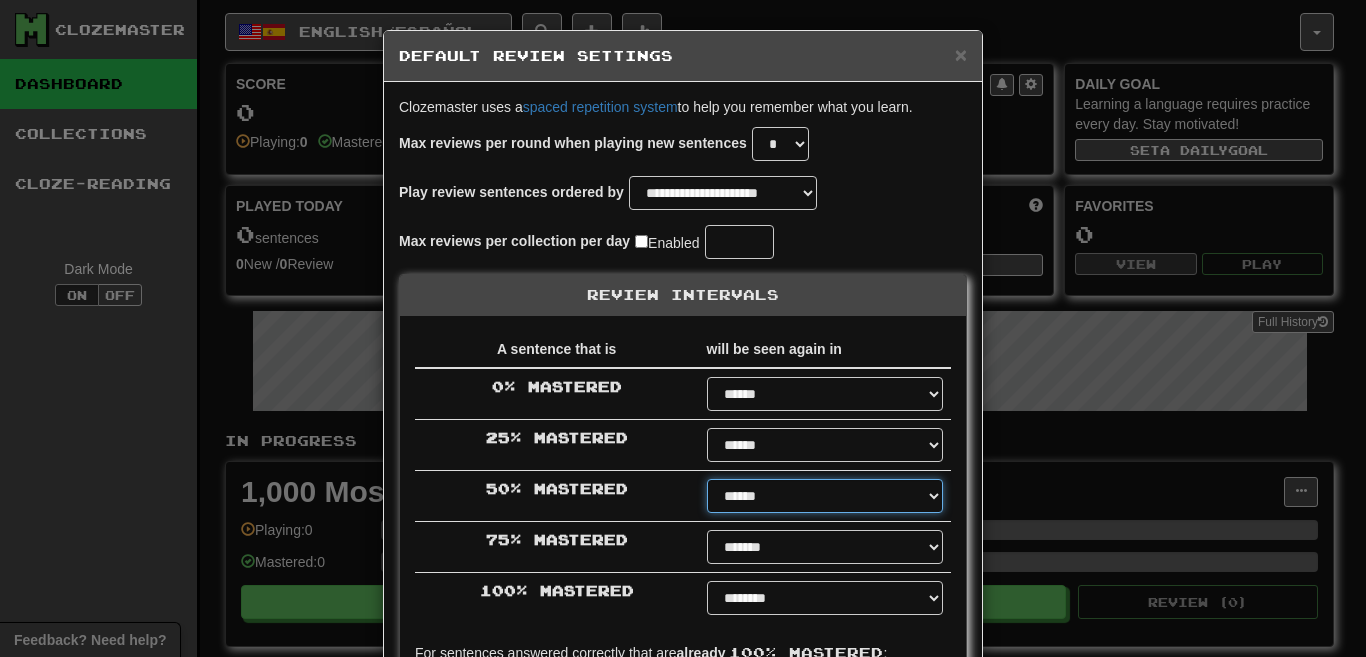 click on "****** ****** ****** ****** ****** ****** ****** ****** ****** ******* ******* ******* ******* ******* ******* ******* ******* ******* ******* ******* ******* ******* ******* ******* ******* ******* ******* ******* ******* ******* ******* ******* ******* ******* ******* ******* ******* ******* ******* ******* ******* ******* ******** ******** ******** ******** ******** ******** ******** ******** ********" at bounding box center [825, 496] 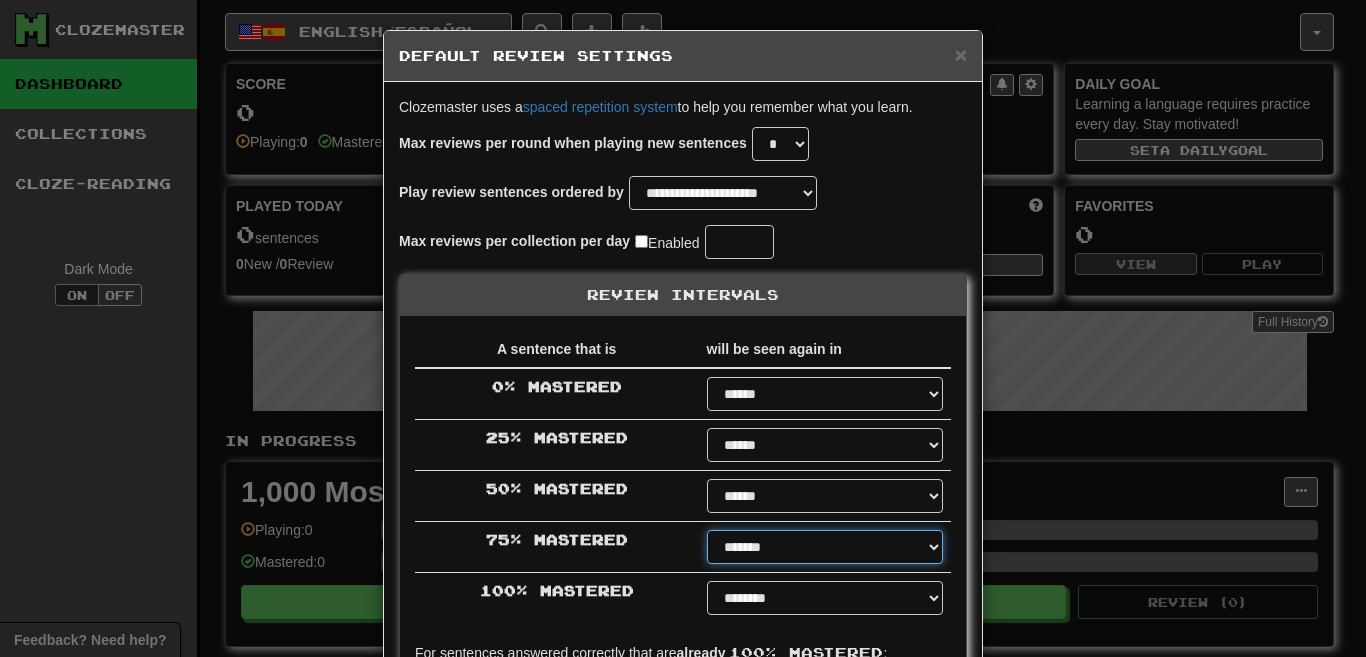 click on "****** ****** ****** ****** ****** ****** ****** ****** ****** ******* ******* ******* ******* ******* ******* ******* ******* ******* ******* ******* ******* ******* ******* ******* ******* ******* ******* ******* ******* ******* ******* ******* ******* ******* ******* ******* ******* ******* ******* ******* ******* ******* ******** ******** ******** ******** ******** ******** ******** ******** ********" at bounding box center (825, 547) 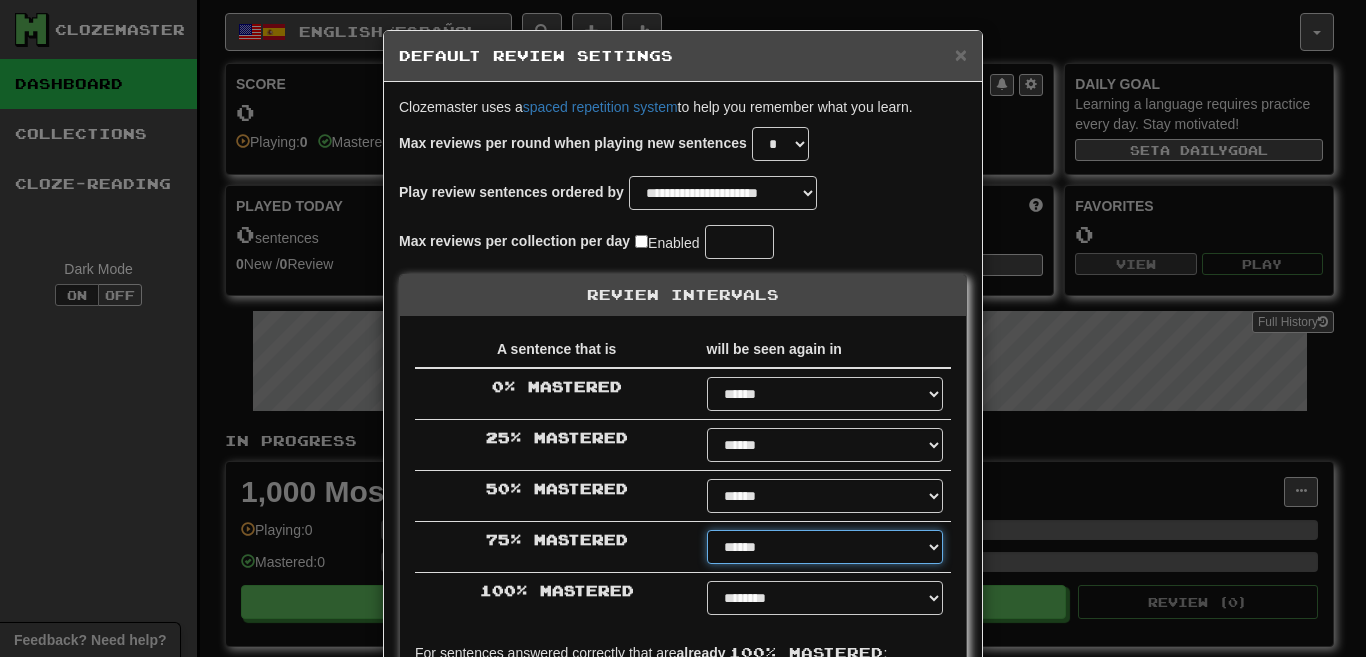 click on "****** ****** ****** ****** ****** ****** ****** ****** ****** ******* ******* ******* ******* ******* ******* ******* ******* ******* ******* ******* ******* ******* ******* ******* ******* ******* ******* ******* ******* ******* ******* ******* ******* ******* ******* ******* ******* ******* ******* ******* ******* ******* ******** ******** ******** ******** ******** ******** ******** ******** ********" at bounding box center [825, 547] 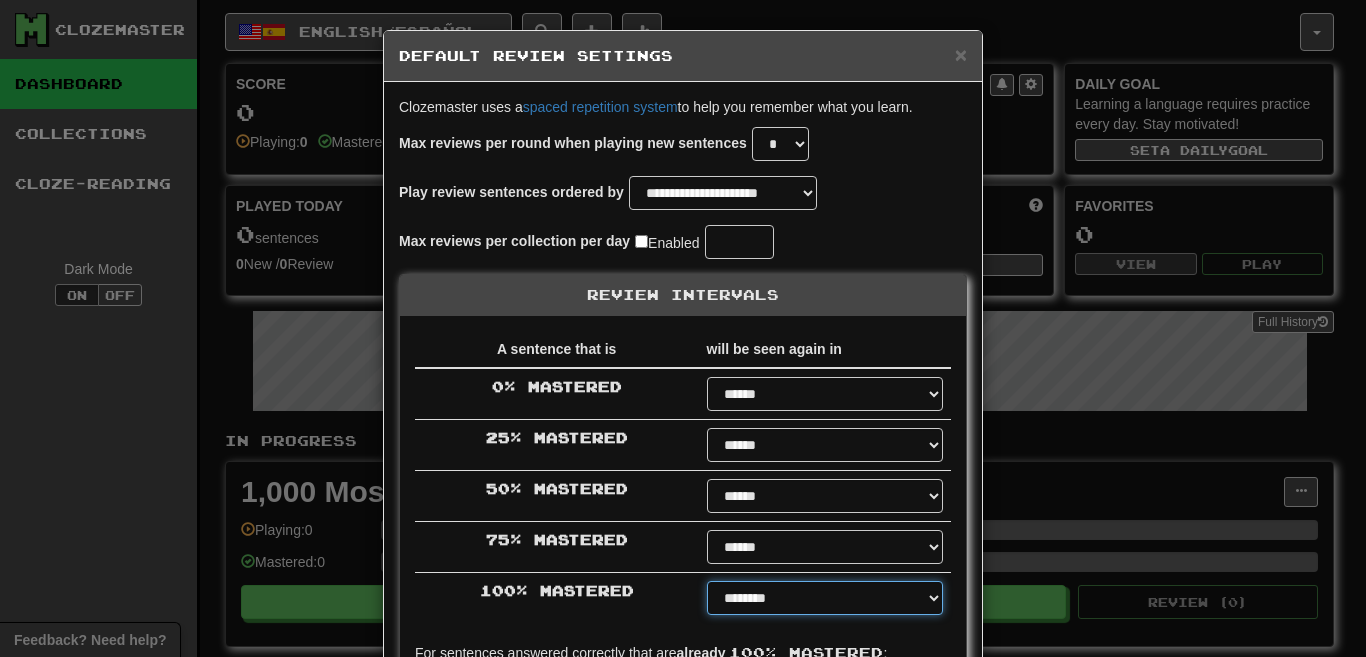 click on "****** ****** ****** ****** ****** ****** ****** ****** ****** ******* ******* ******* ******* ******* ******* ******* ******* ******* ******* ******* ******* ******* ******* ******* ******* ******* ******* ******* ******* ******* ******* ******* ******* ******* ******* ******* ******* ******* ******* ******* ******* ******* ******** ******** ******** ******** ******** ******** ******** ******** ******** *****" at bounding box center [825, 598] 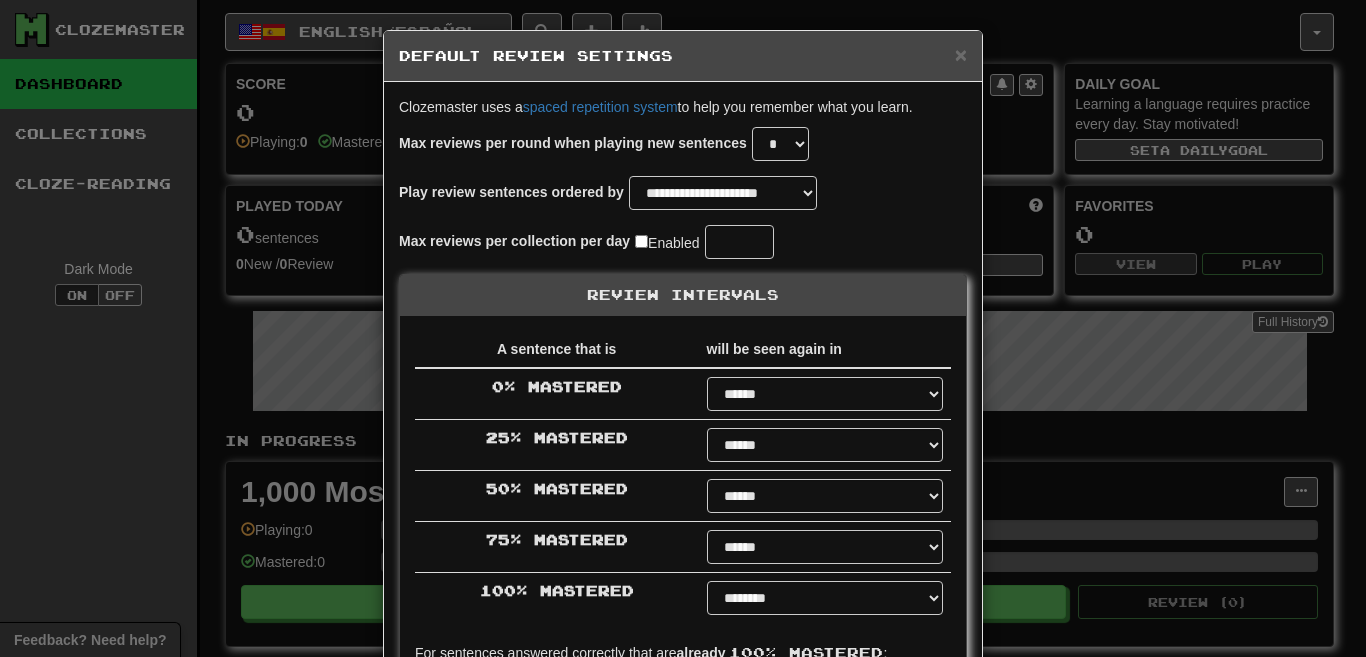 click on "25 % Mastered" at bounding box center (557, 445) 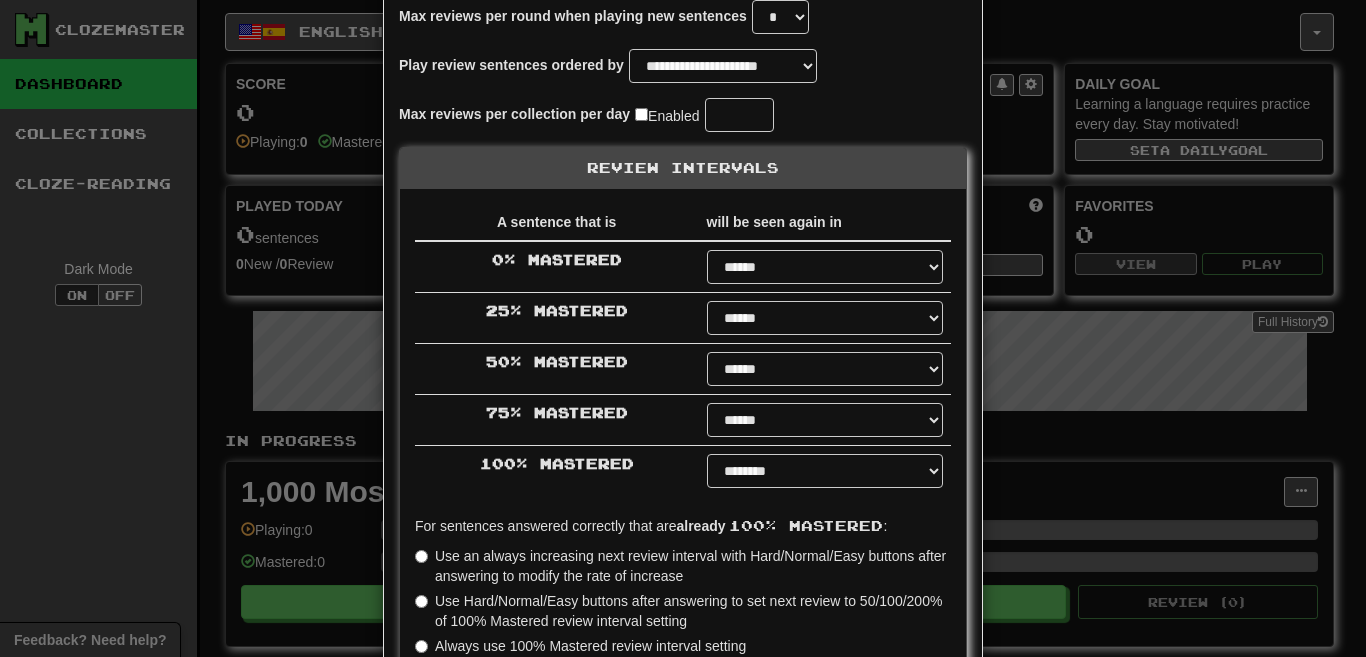 scroll, scrollTop: 129, scrollLeft: 0, axis: vertical 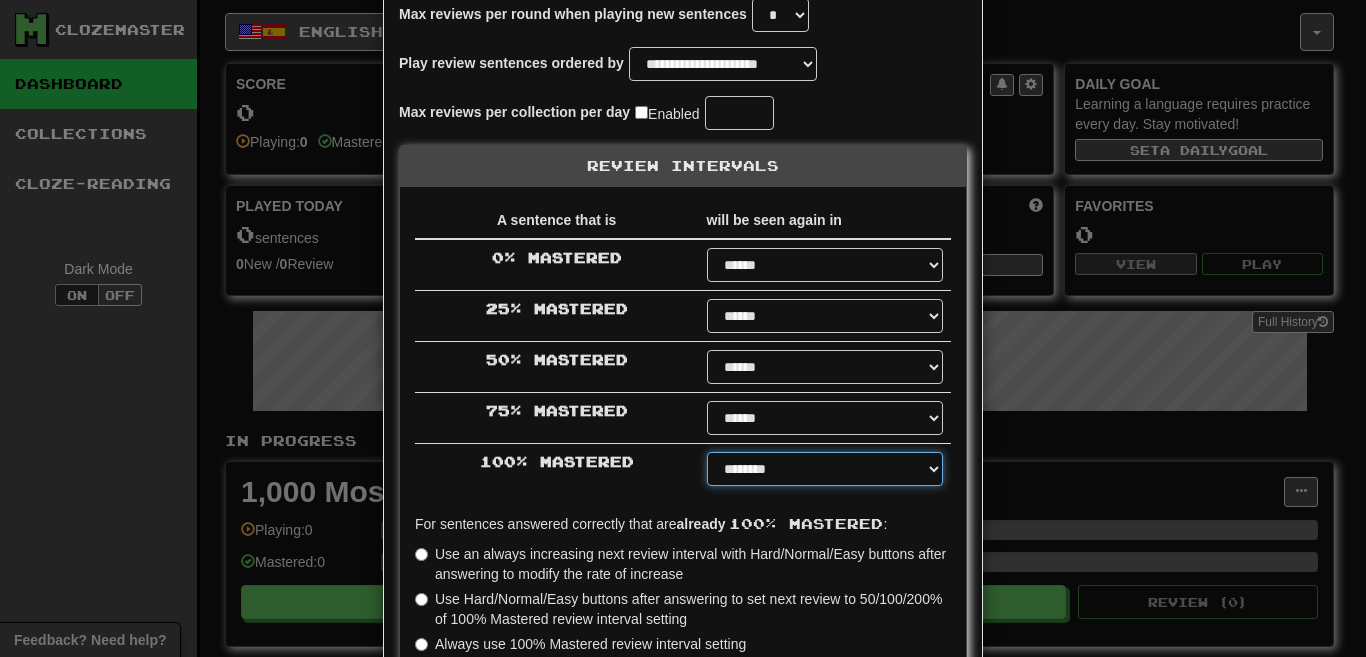 click on "****** ****** ****** ****** ****** ****** ****** ****** ****** ******* ******* ******* ******* ******* ******* ******* ******* ******* ******* ******* ******* ******* ******* ******* ******* ******* ******* ******* ******* ******* ******* ******* ******* ******* ******* ******* ******* ******* ******* ******* ******* ******* ******** ******** ******** ******** ******** ******** ******** ******** ******** *****" at bounding box center (825, 469) 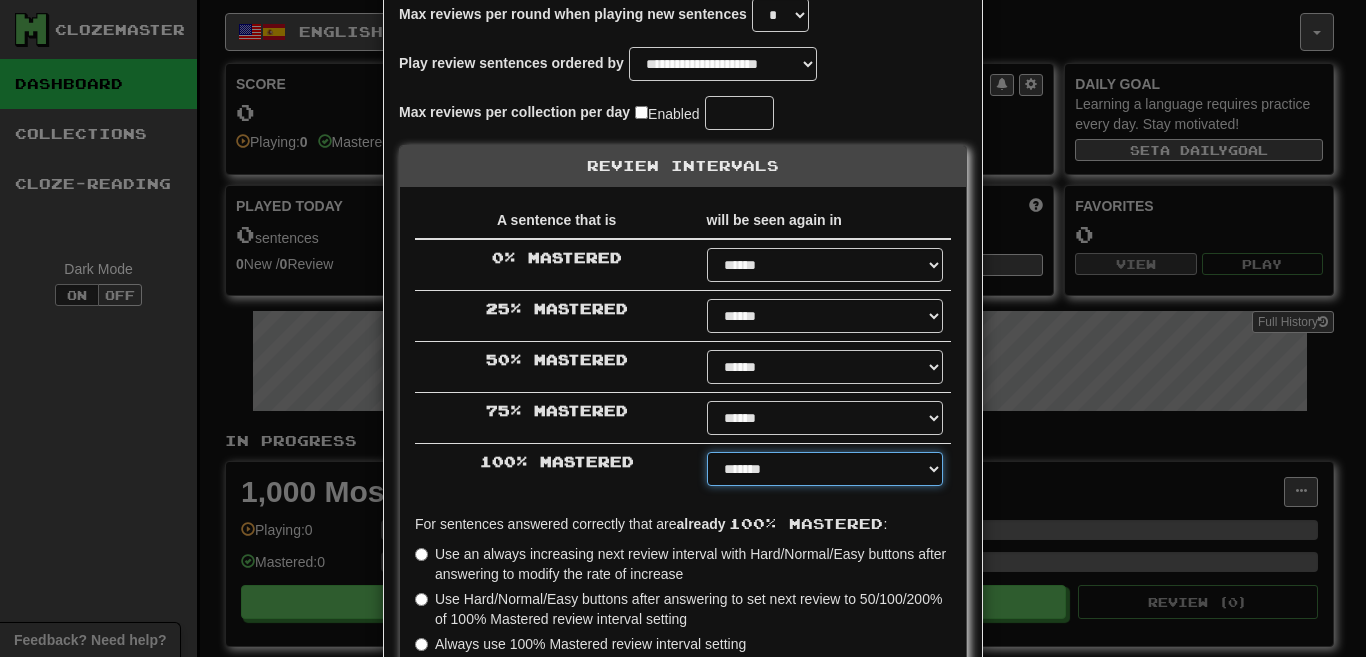 click on "****** ****** ****** ****** ****** ****** ****** ****** ****** ******* ******* ******* ******* ******* ******* ******* ******* ******* ******* ******* ******* ******* ******* ******* ******* ******* ******* ******* ******* ******* ******* ******* ******* ******* ******* ******* ******* ******* ******* ******* ******* ******* ******** ******** ******** ******** ******** ******** ******** ******** ******** *****" at bounding box center (825, 469) 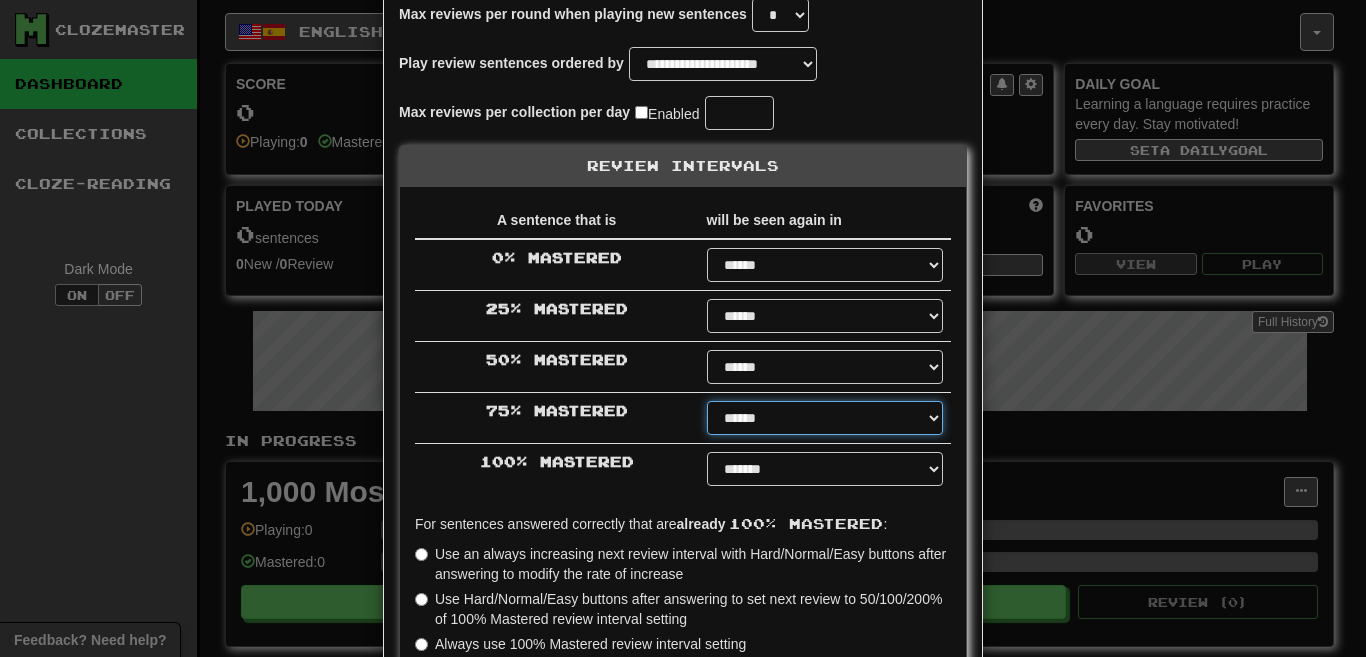 click on "****** ****** ****** ****** ****** ****** ****** ****** ****** ******* ******* ******* ******* ******* ******* ******* ******* ******* ******* ******* ******* ******* ******* ******* ******* ******* ******* ******* ******* ******* ******* ******* ******* ******* ******* ******* ******* ******* ******* ******* ******* ******* ******** ******** ******** ******** ******** ******** ******** ******** ********" at bounding box center (825, 418) 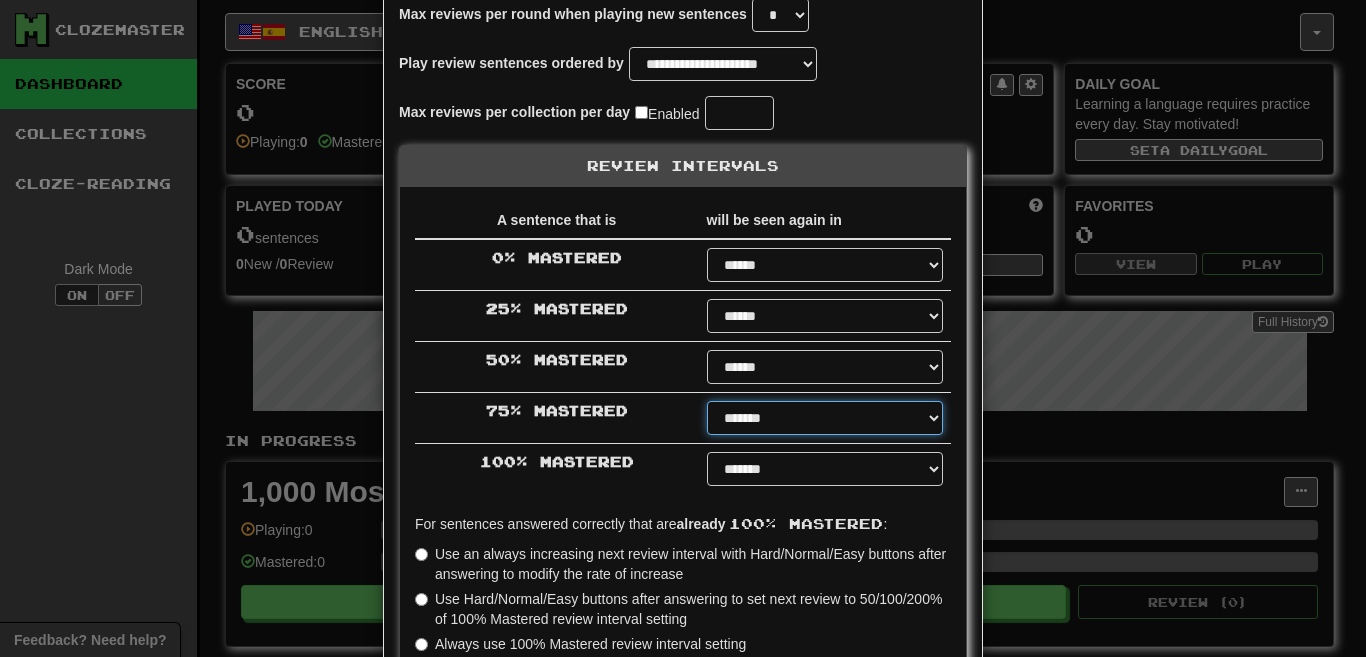 click on "****** ****** ****** ****** ****** ****** ****** ****** ****** ******* ******* ******* ******* ******* ******* ******* ******* ******* ******* ******* ******* ******* ******* ******* ******* ******* ******* ******* ******* ******* ******* ******* ******* ******* ******* ******* ******* ******* ******* ******* ******* ******* ******** ******** ******** ******** ******** ******** ******** ******** ********" at bounding box center [825, 418] 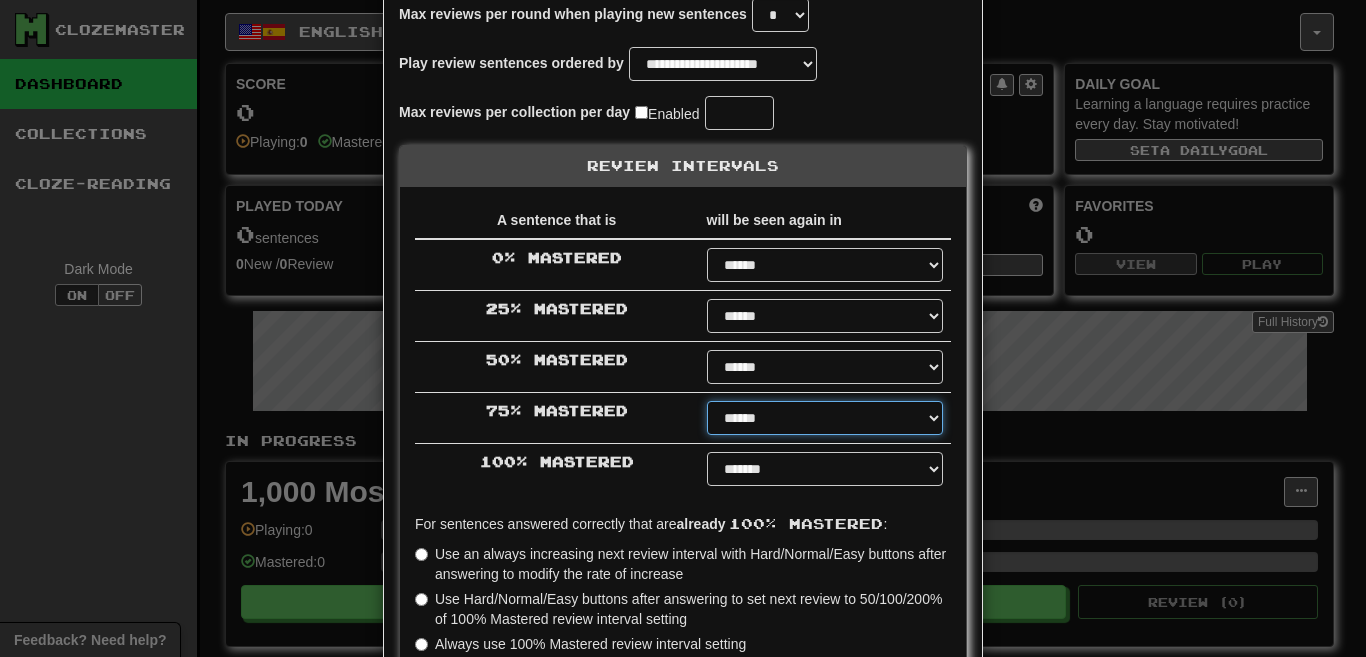 click on "****** ****** ****** ****** ****** ****** ****** ****** ****** ******* ******* ******* ******* ******* ******* ******* ******* ******* ******* ******* ******* ******* ******* ******* ******* ******* ******* ******* ******* ******* ******* ******* ******* ******* ******* ******* ******* ******* ******* ******* ******* ******* ******** ******** ******** ******** ******** ******** ******** ******** ********" at bounding box center (825, 418) 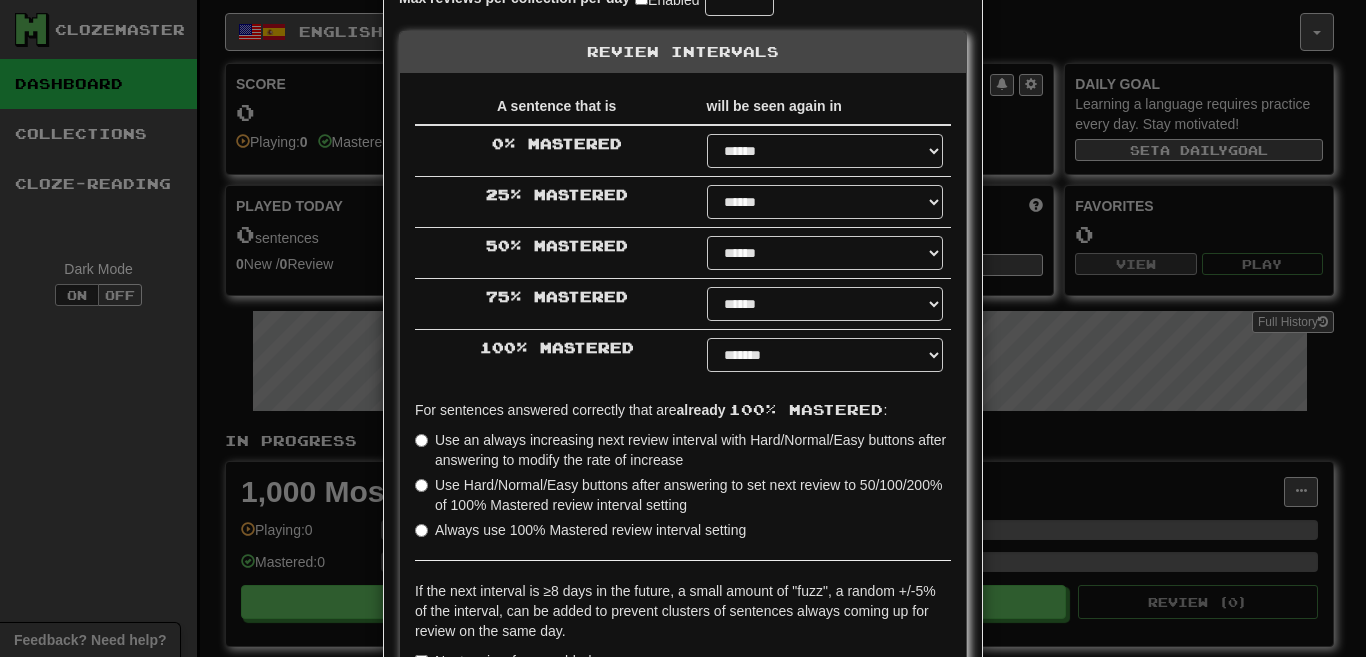 scroll, scrollTop: 244, scrollLeft: 0, axis: vertical 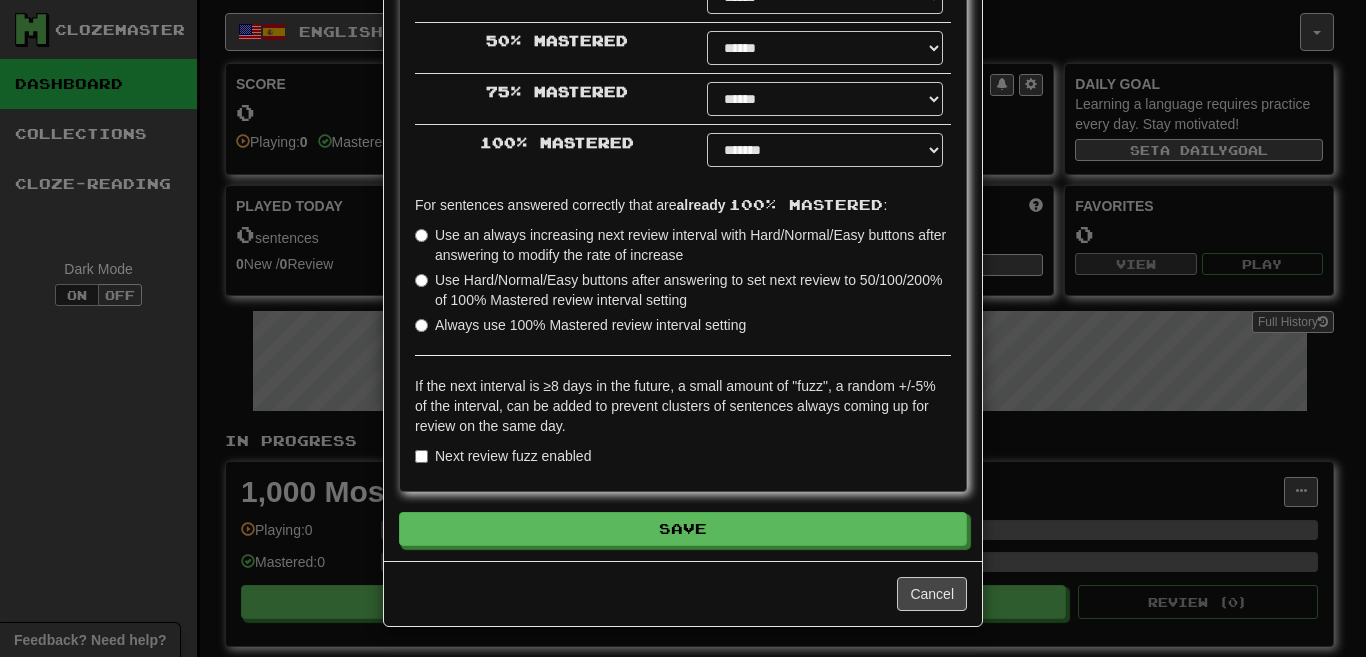 click on "Next review fuzz enabled" at bounding box center (503, 456) 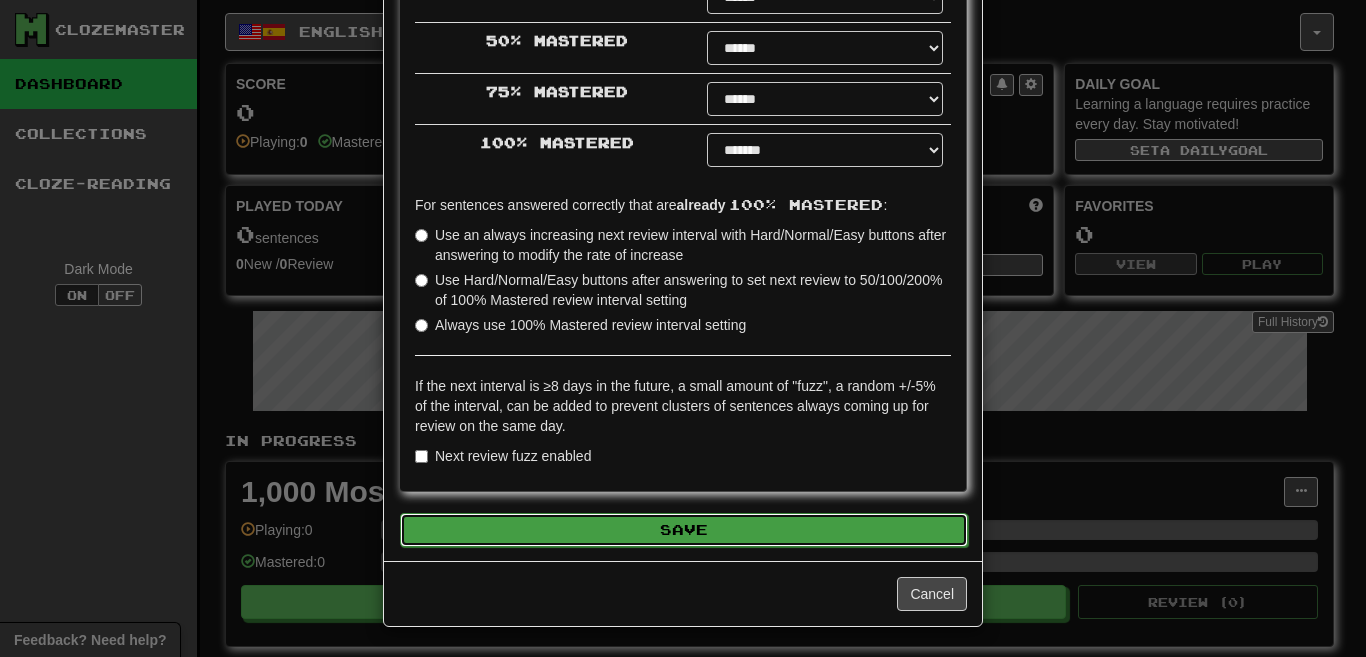 click on "Save" at bounding box center [684, 530] 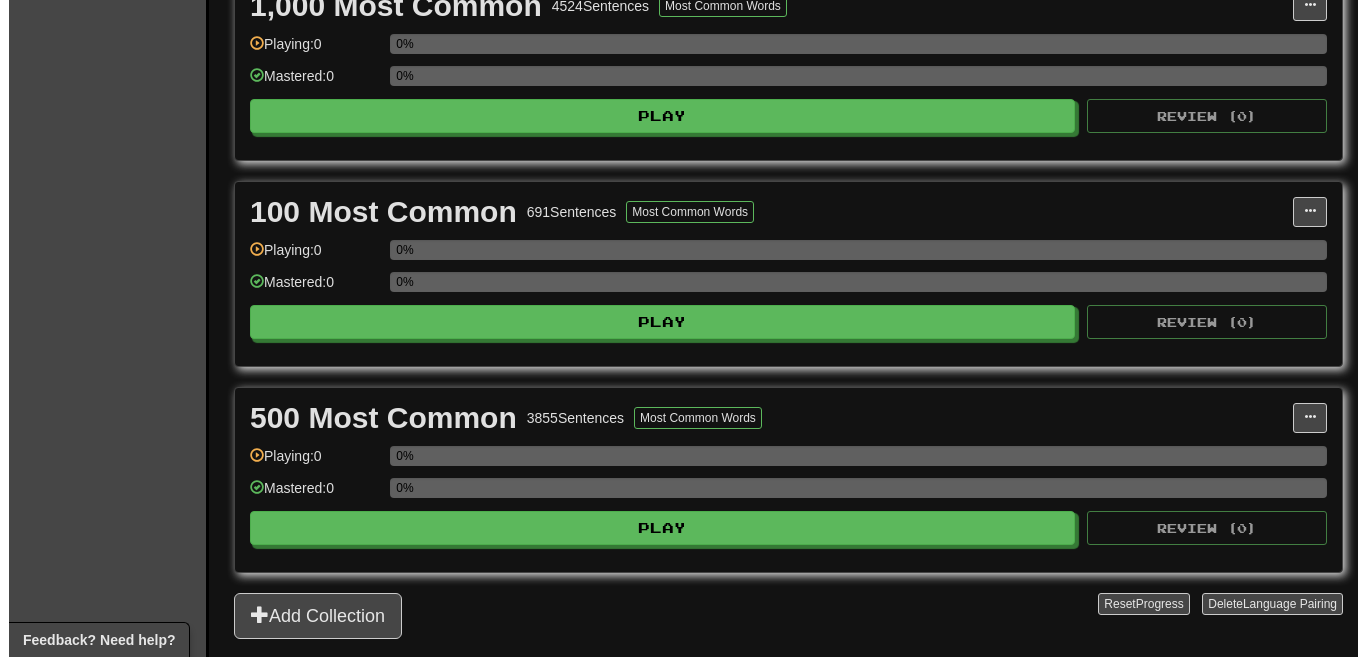 scroll, scrollTop: 504, scrollLeft: 0, axis: vertical 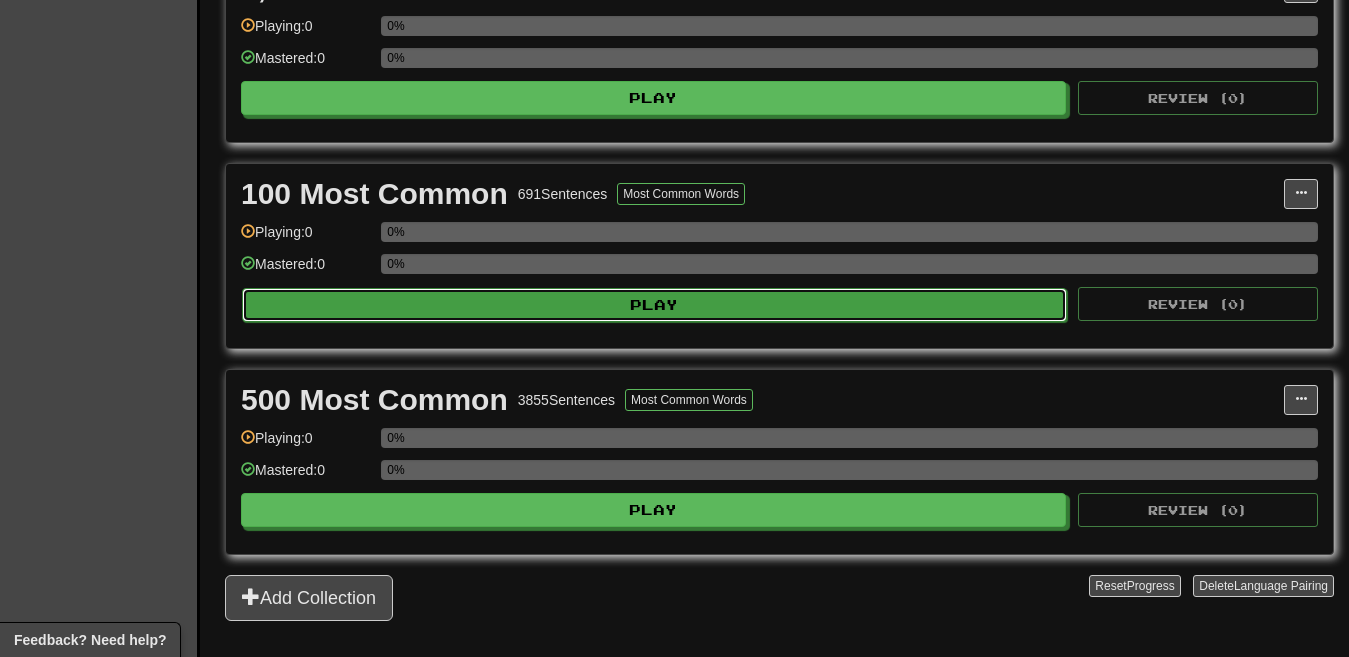 click on "Play" at bounding box center (654, 305) 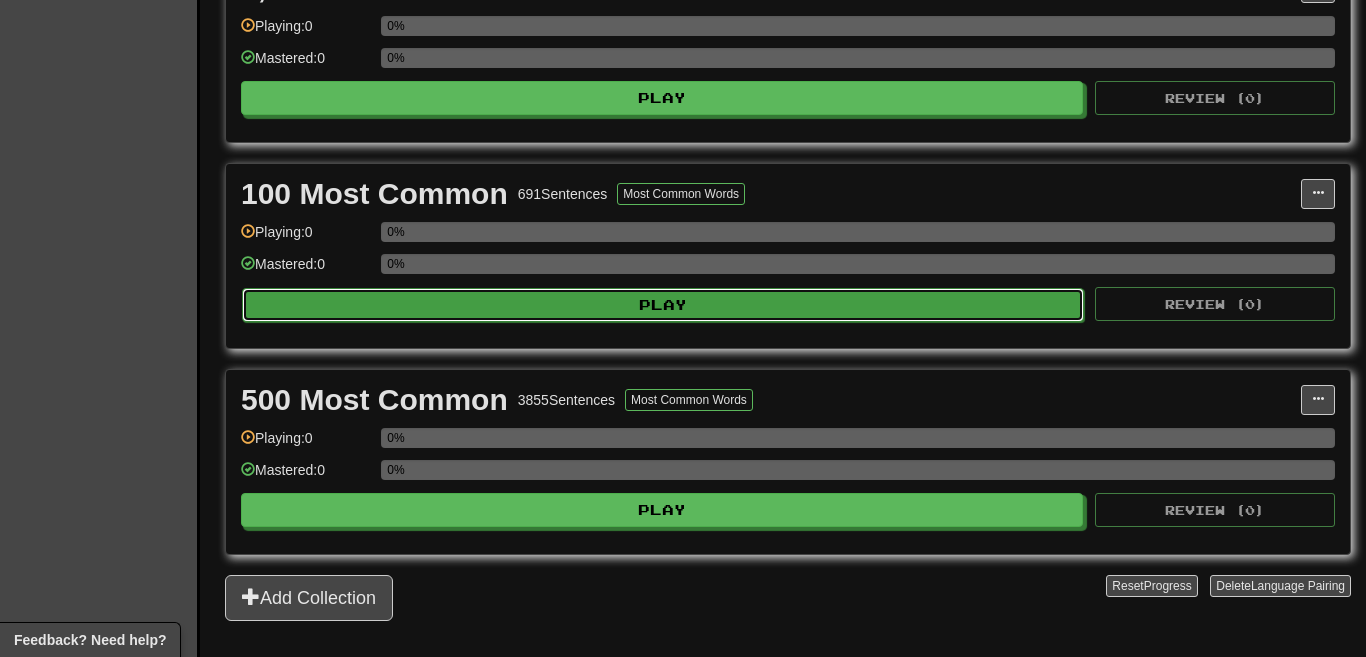 select on "**" 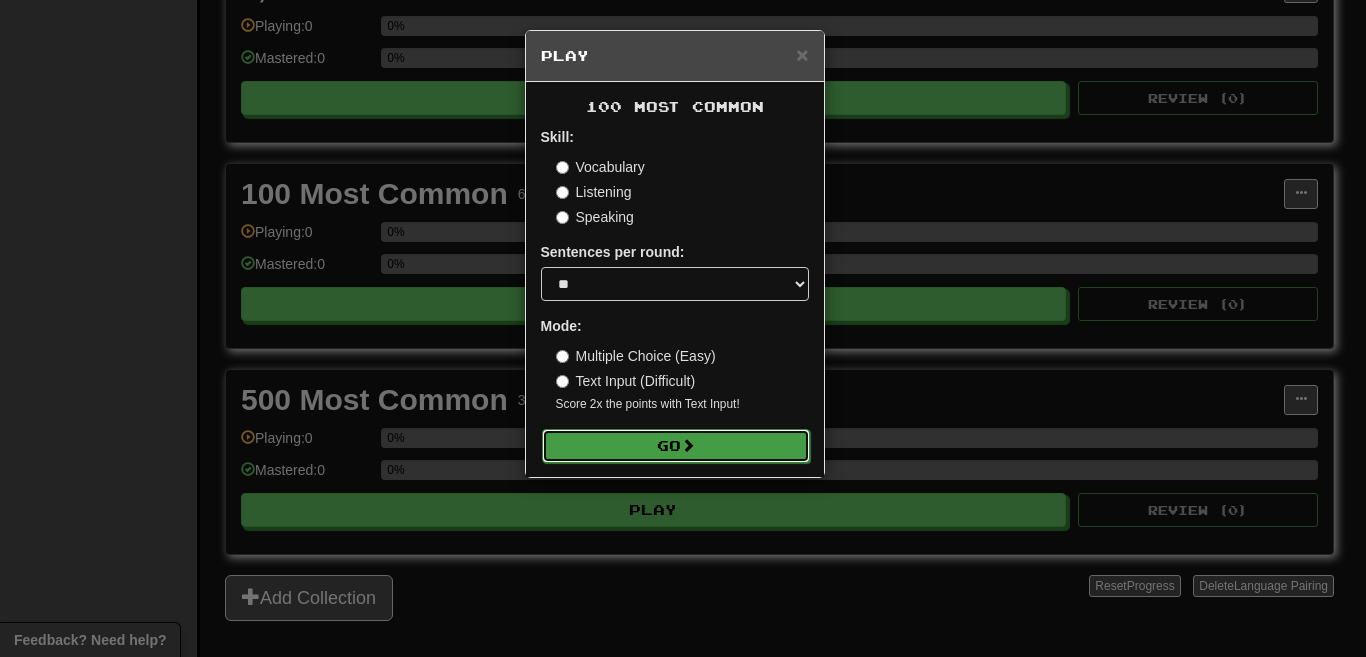 click on "Go" at bounding box center [676, 446] 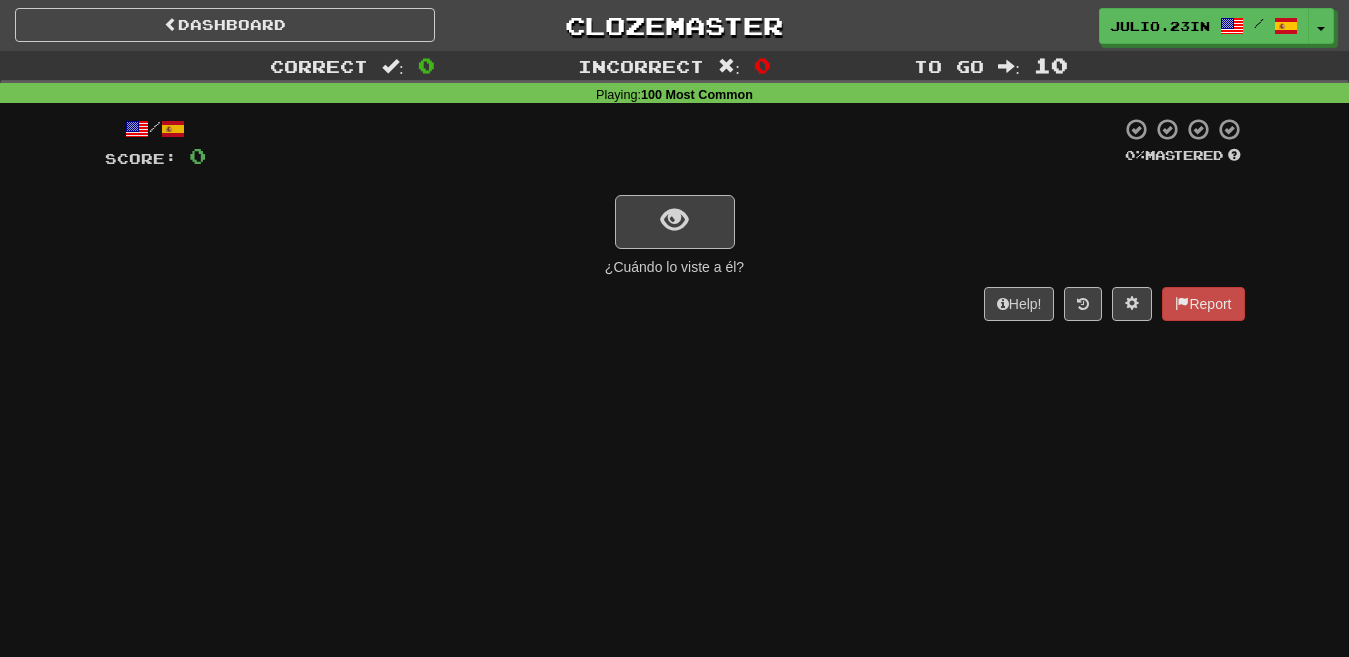 scroll, scrollTop: 0, scrollLeft: 0, axis: both 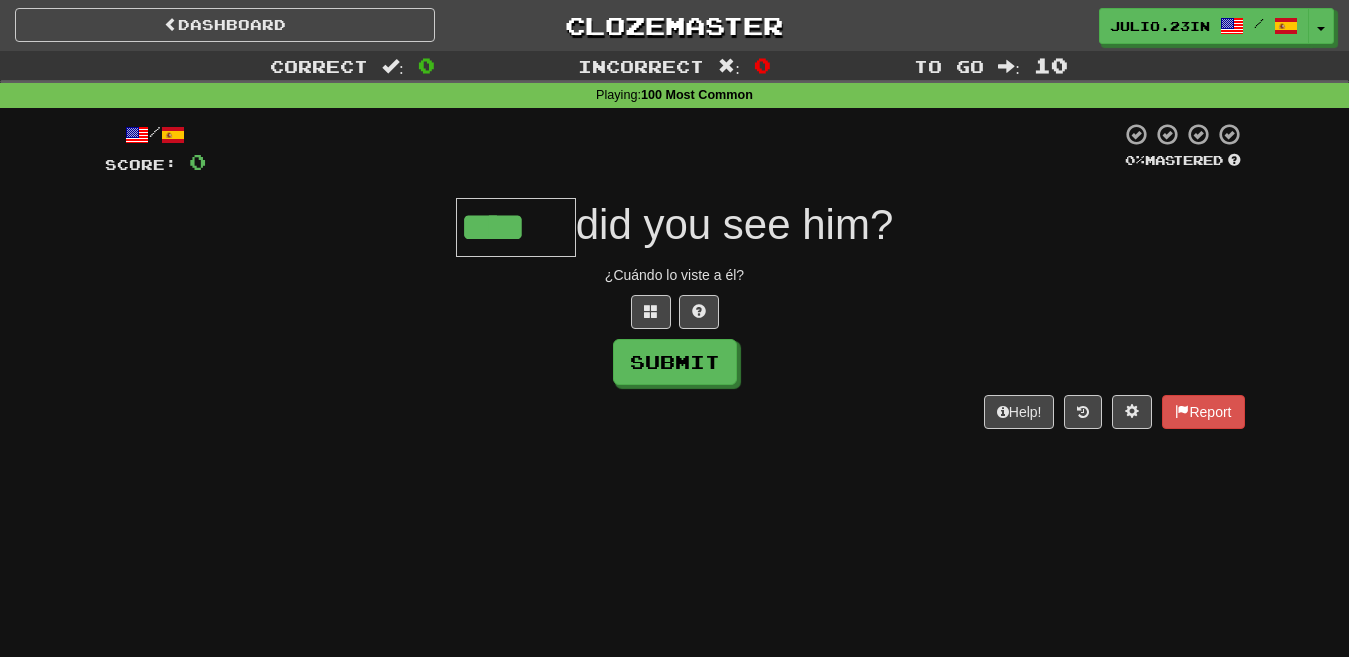 type on "****" 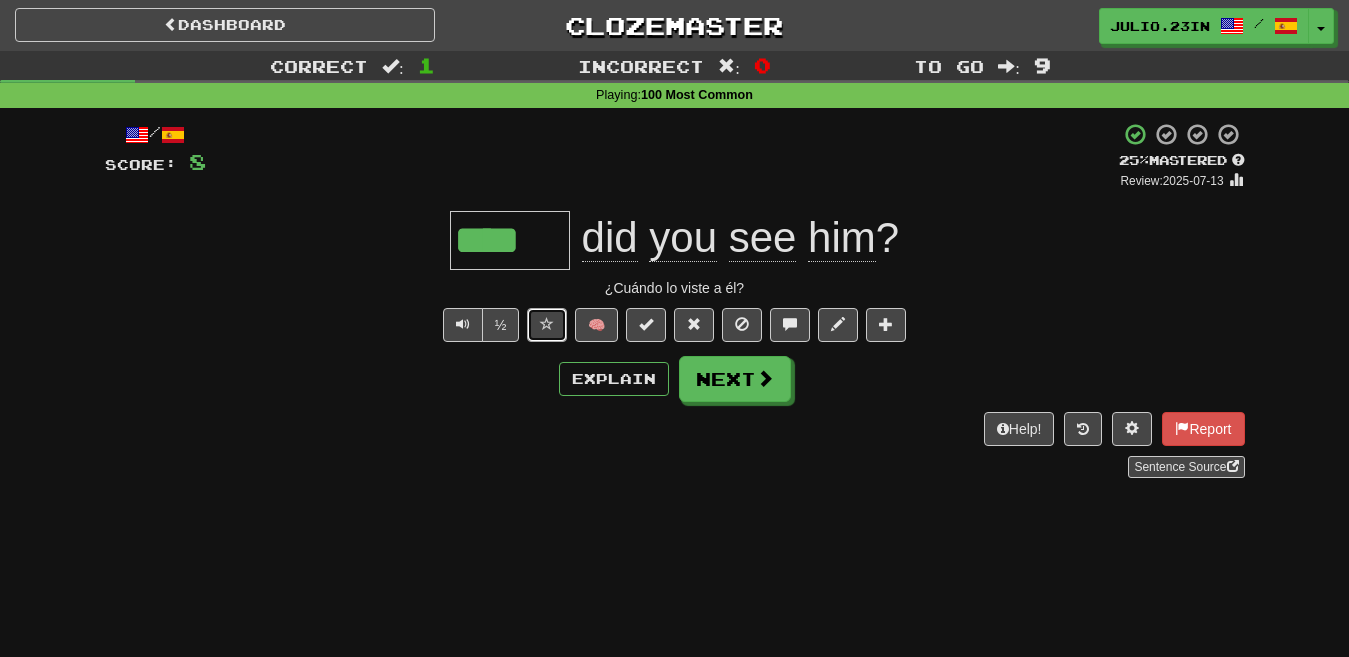 click at bounding box center (547, 325) 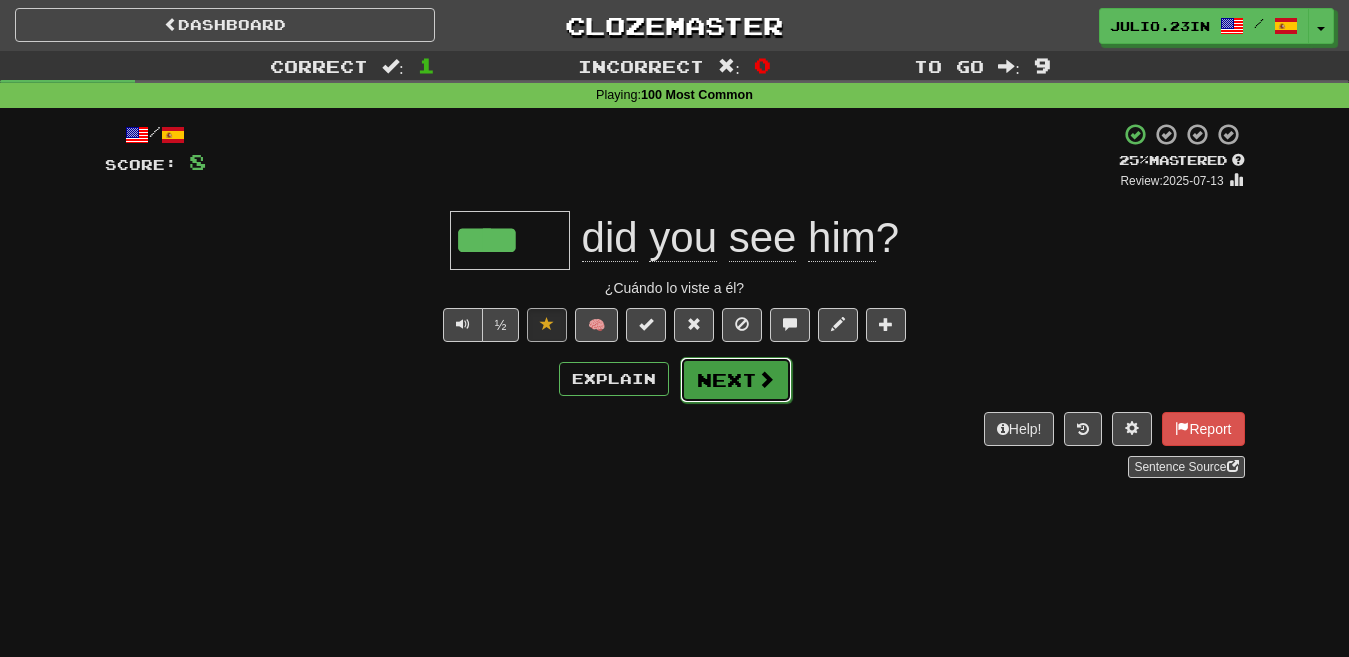 click on "Next" at bounding box center (736, 380) 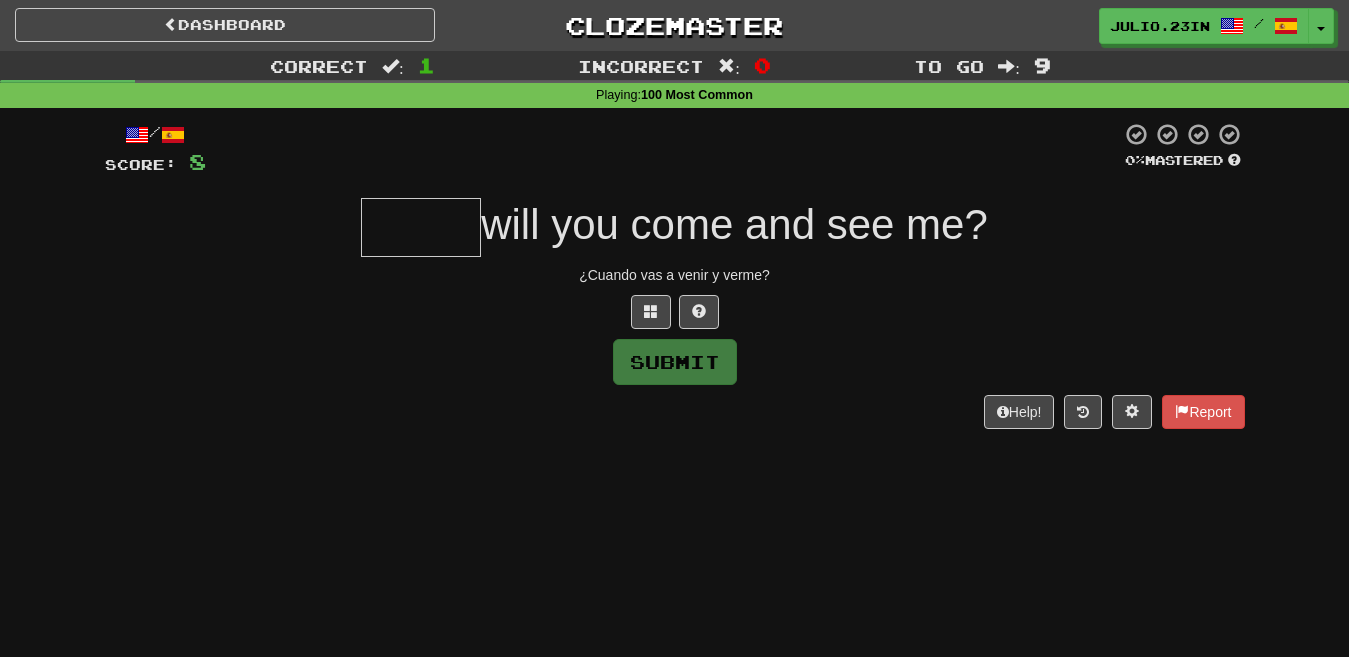 type on "****" 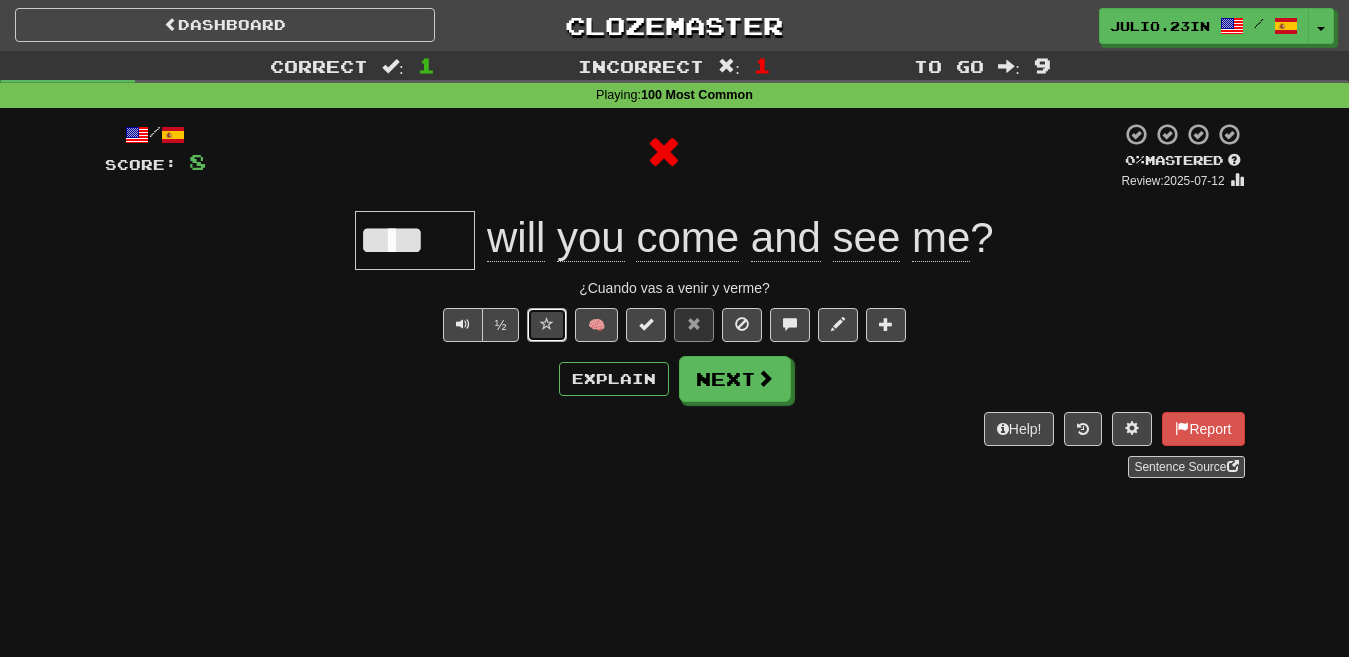 click at bounding box center (547, 325) 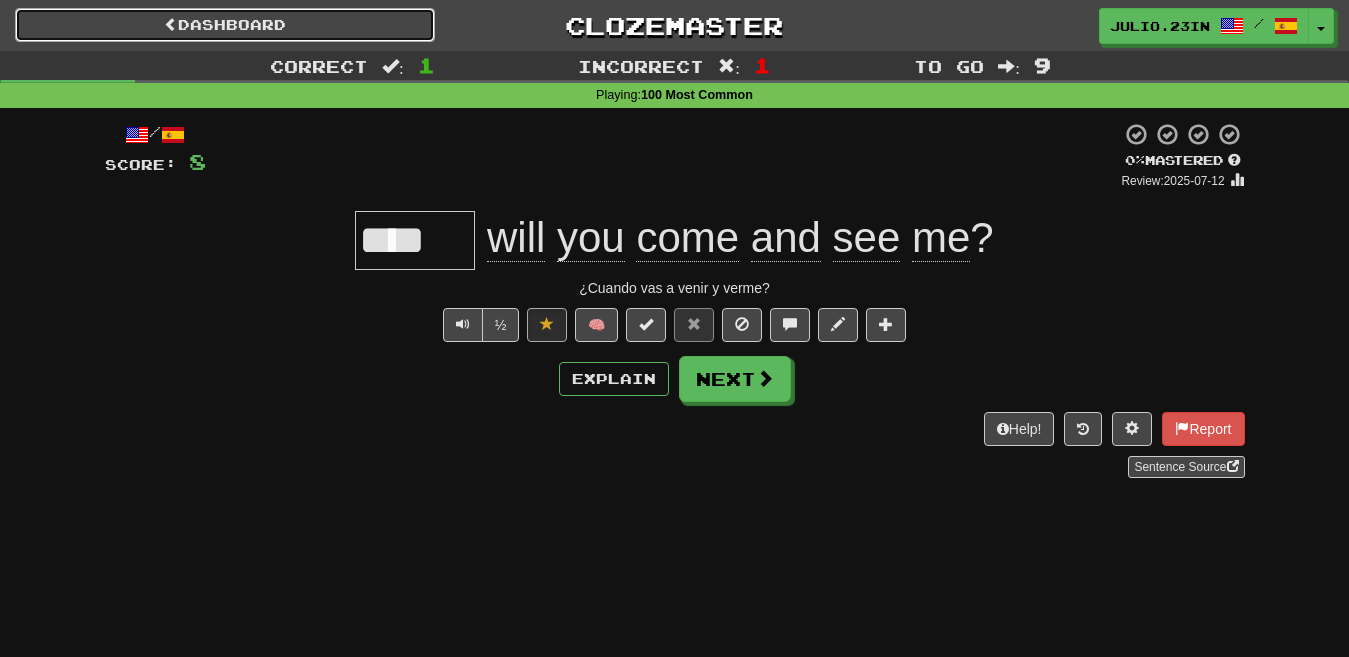 click on "Dashboard" at bounding box center [225, 25] 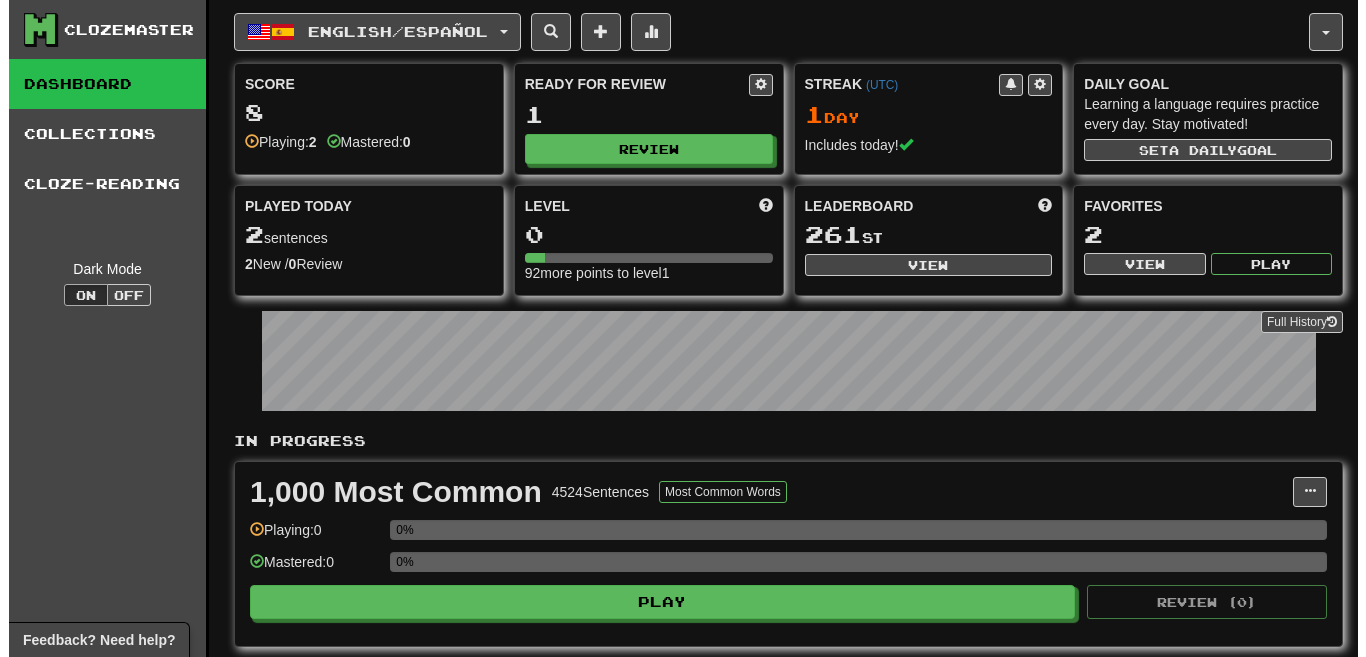 scroll, scrollTop: 0, scrollLeft: 0, axis: both 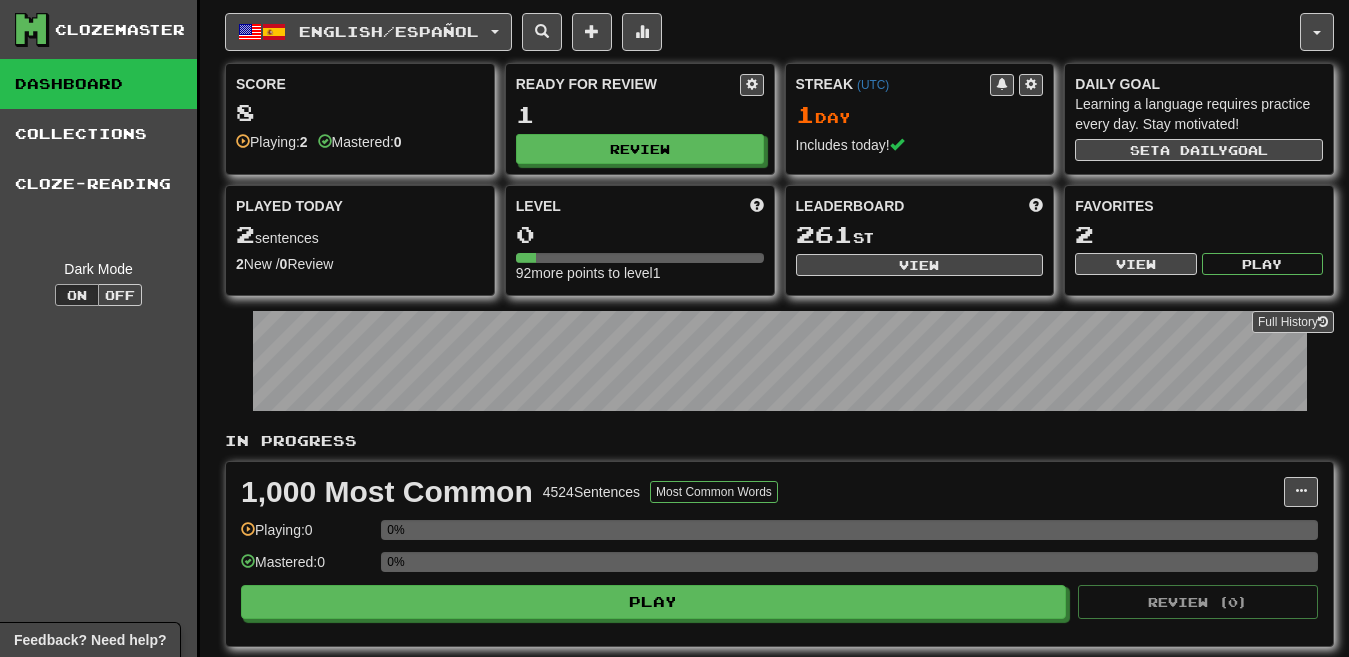 click on "Score 8  Playing:  2  Mastered:  0 Ready for Review 1   Review Streak   ( UTC ) 1  Day Includes today!  Daily Goal Learning a language requires practice every day. Stay motivated! Set  a daily  goal Played Today 2  sentences 2  New /  0  Review Full History  Level 0 92  more points to level  1 Leaderboard 261 st View Favorites 2 View Play" at bounding box center [779, 179] 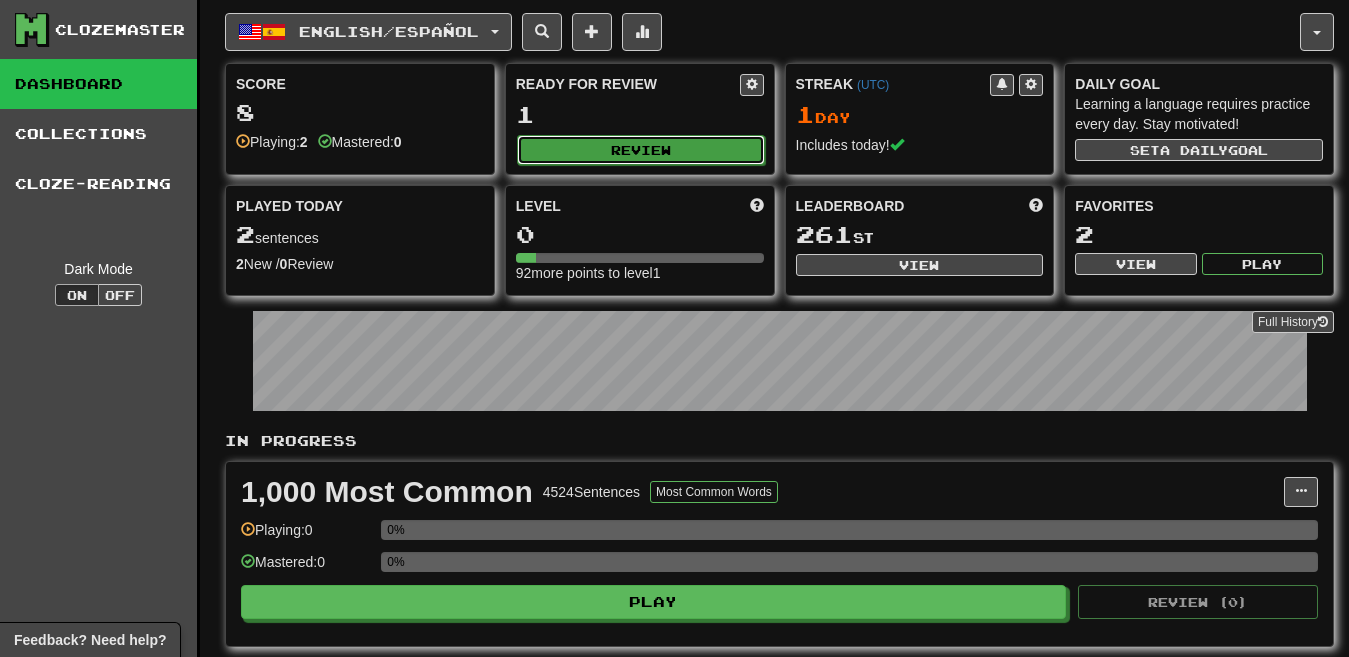 click on "Review" at bounding box center (641, 150) 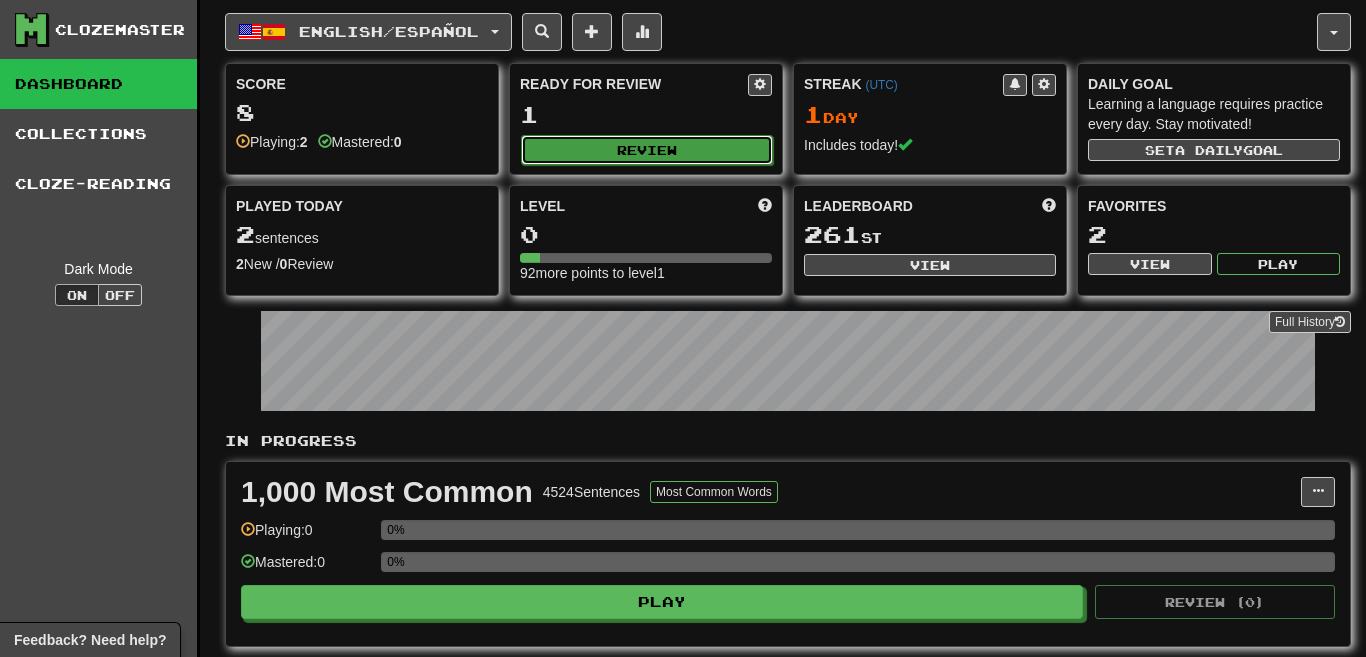 select on "**" 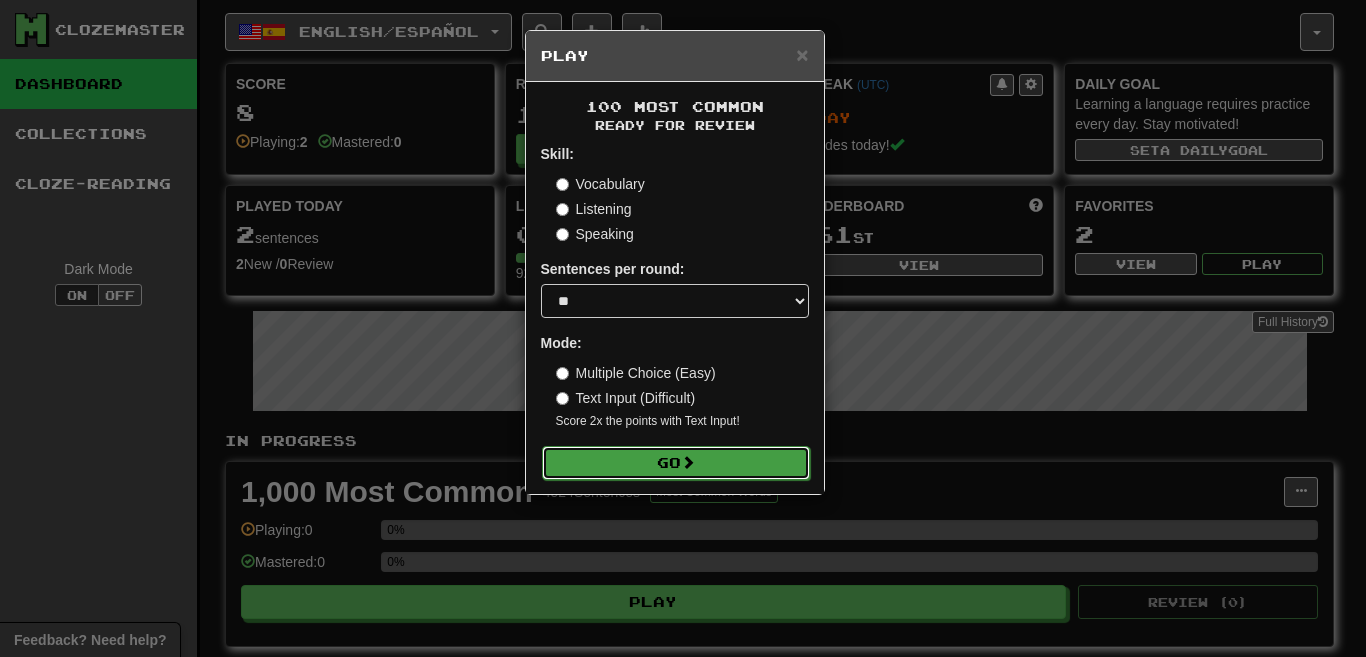 click on "Go" at bounding box center (676, 463) 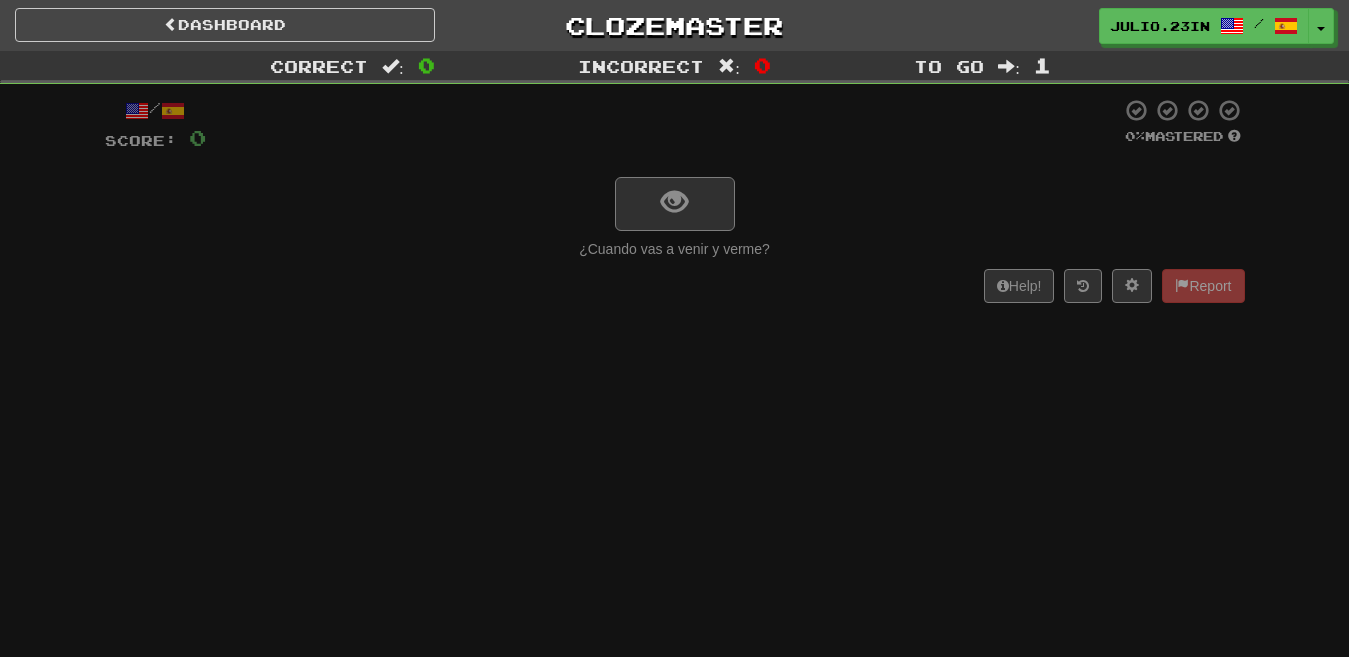 scroll, scrollTop: 0, scrollLeft: 0, axis: both 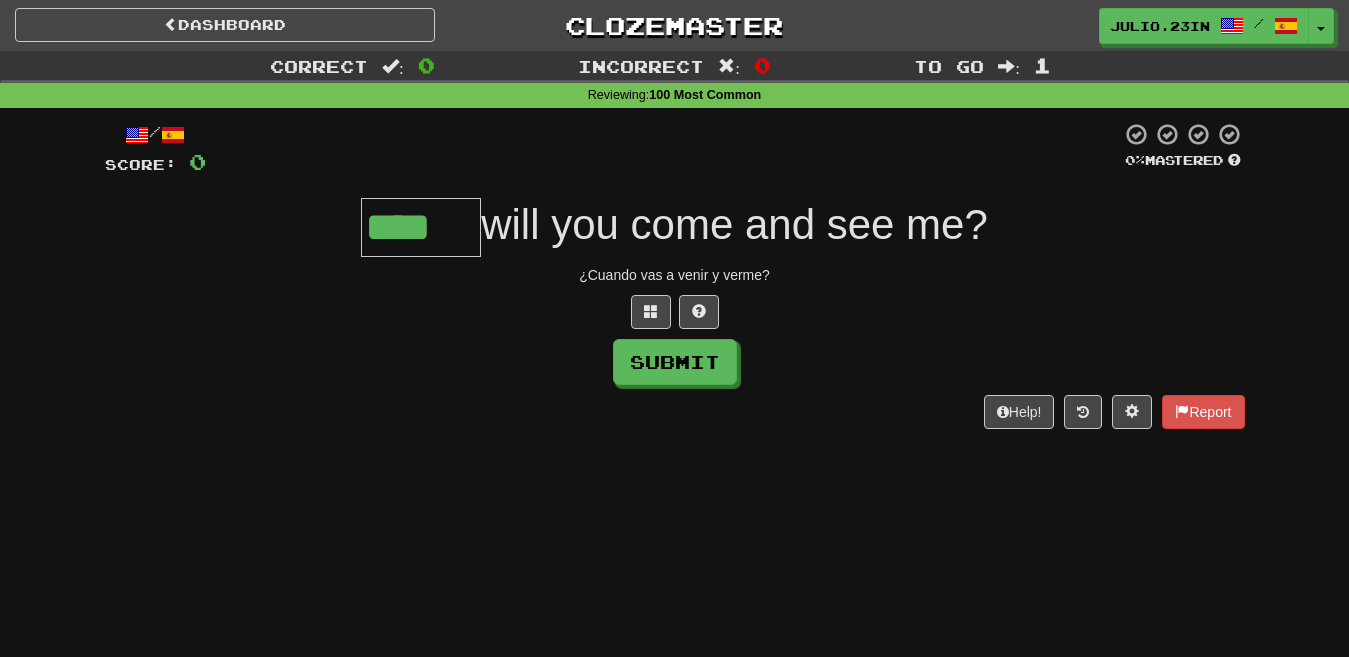 type on "****" 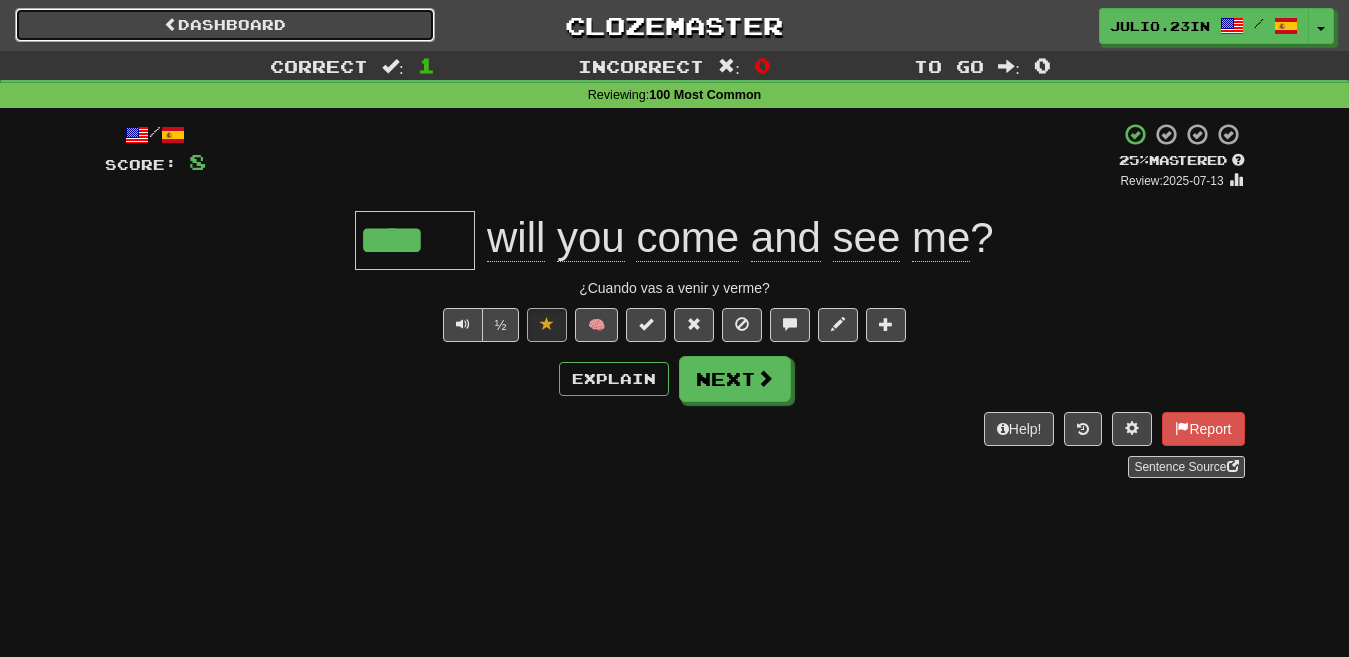click on "Dashboard" at bounding box center [225, 25] 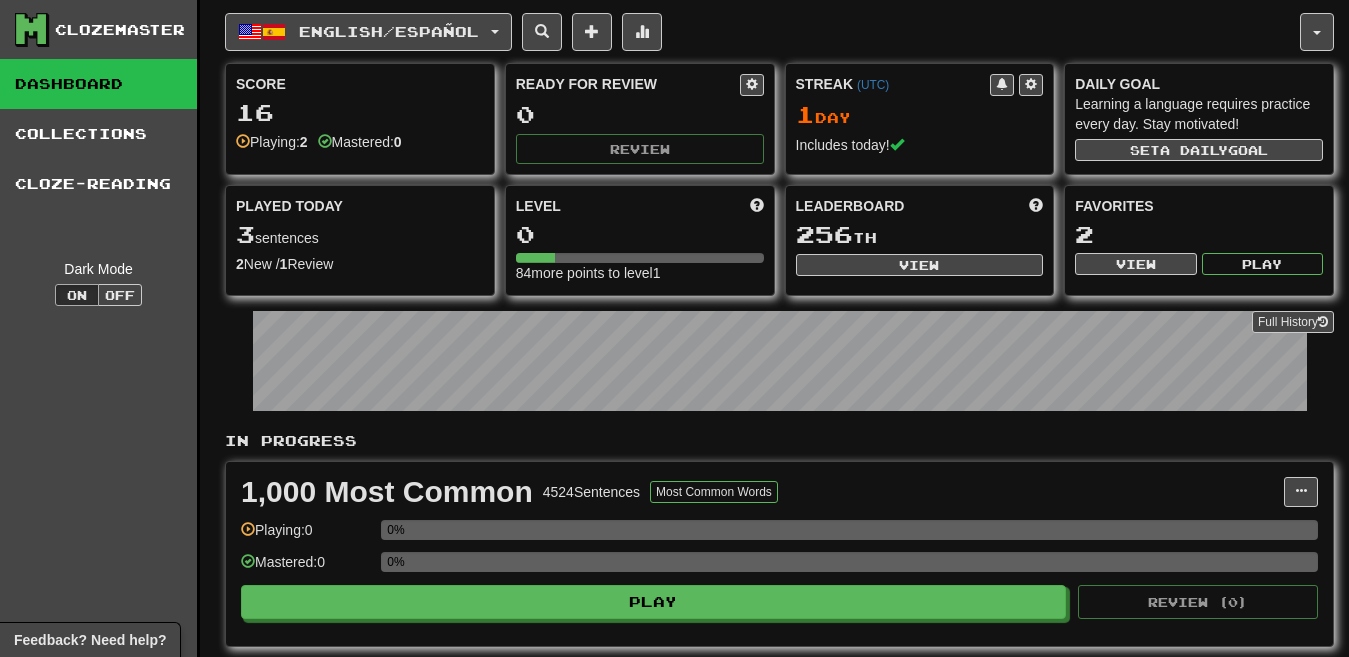 scroll, scrollTop: 0, scrollLeft: 0, axis: both 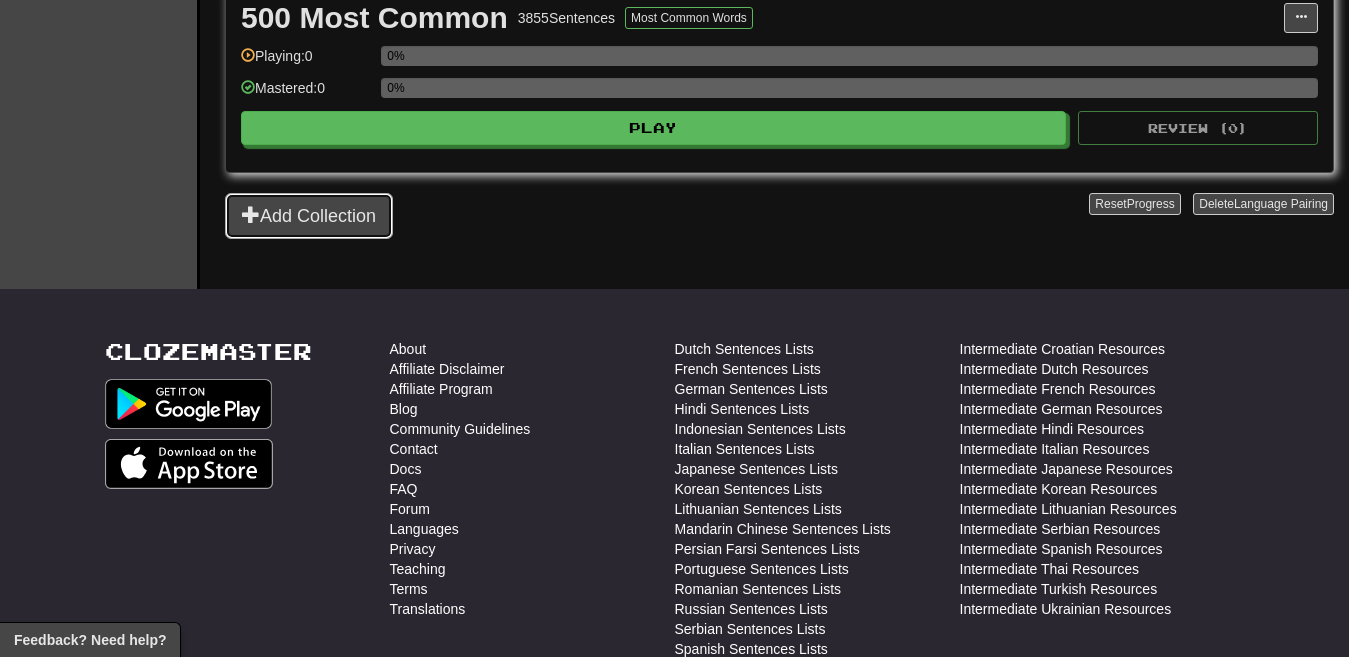 click on "Add Collection" at bounding box center [309, 216] 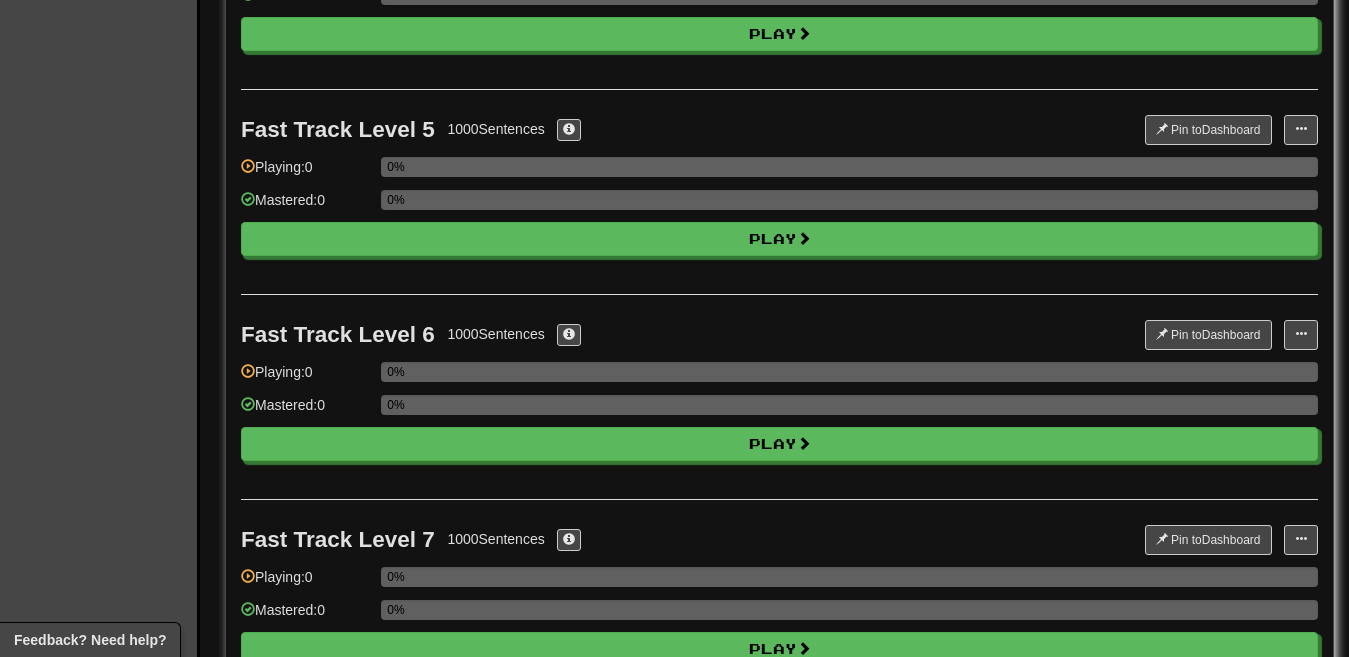 scroll, scrollTop: 0, scrollLeft: 0, axis: both 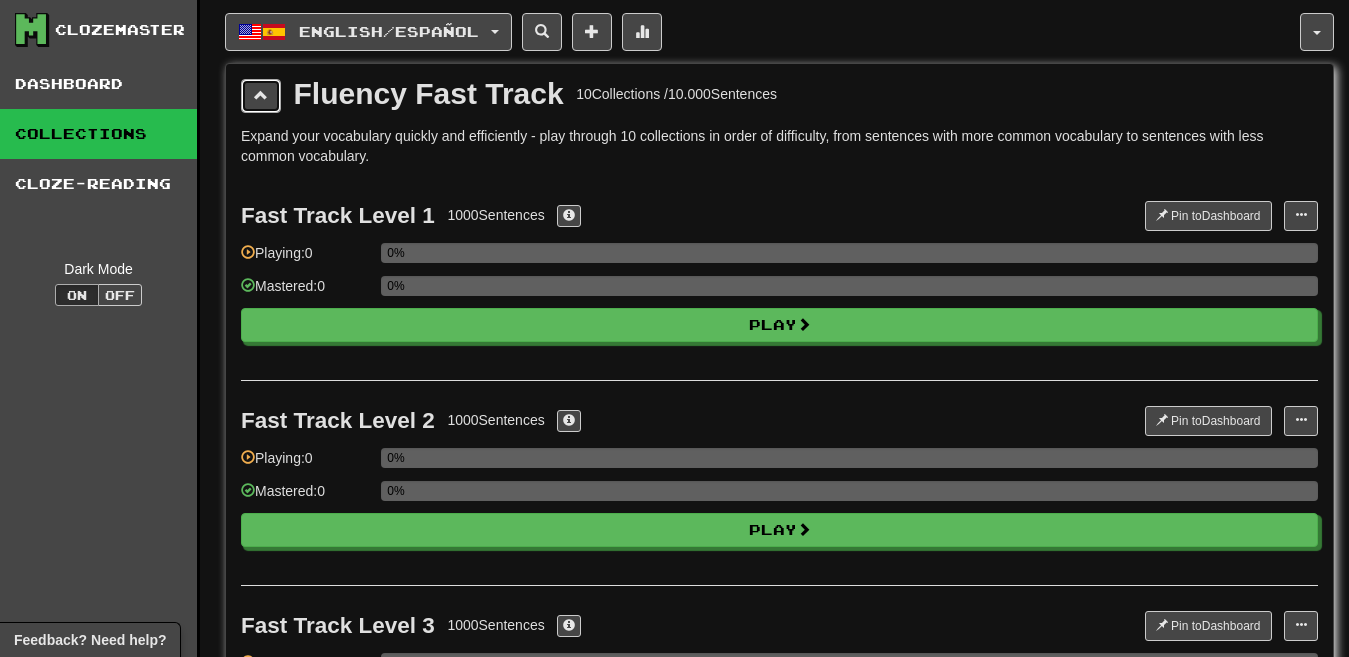 click at bounding box center (261, 96) 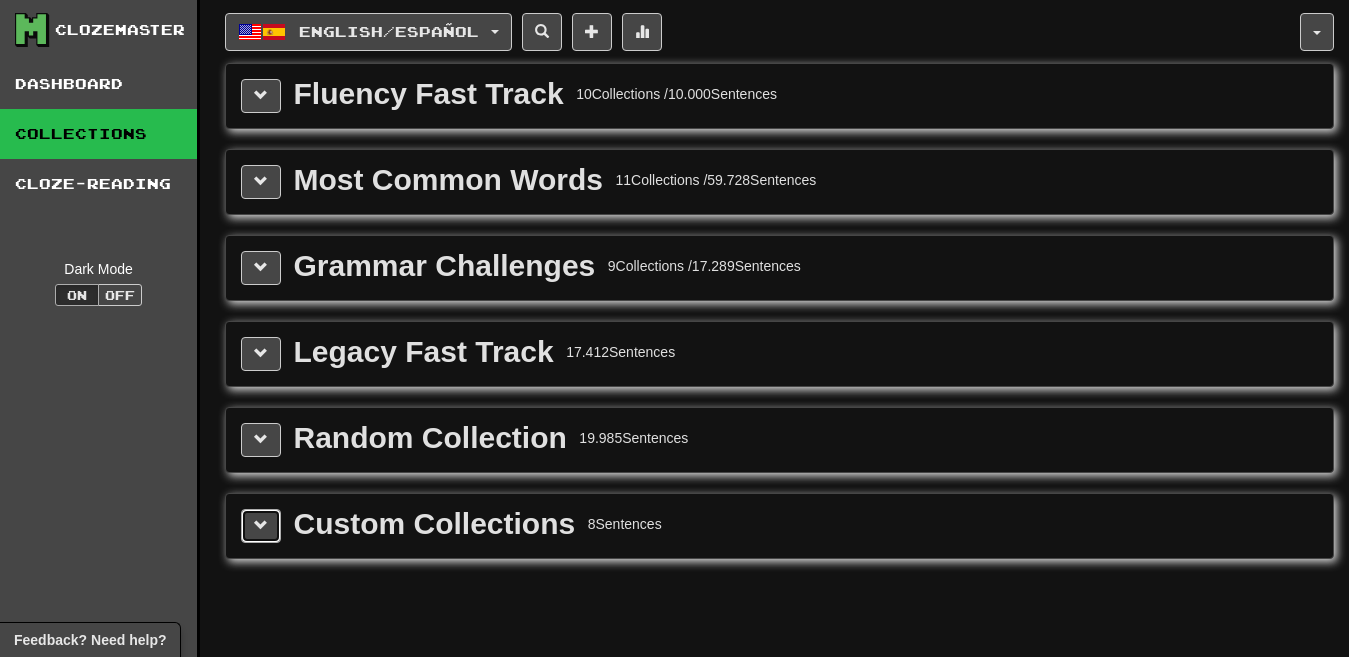 click at bounding box center (261, 525) 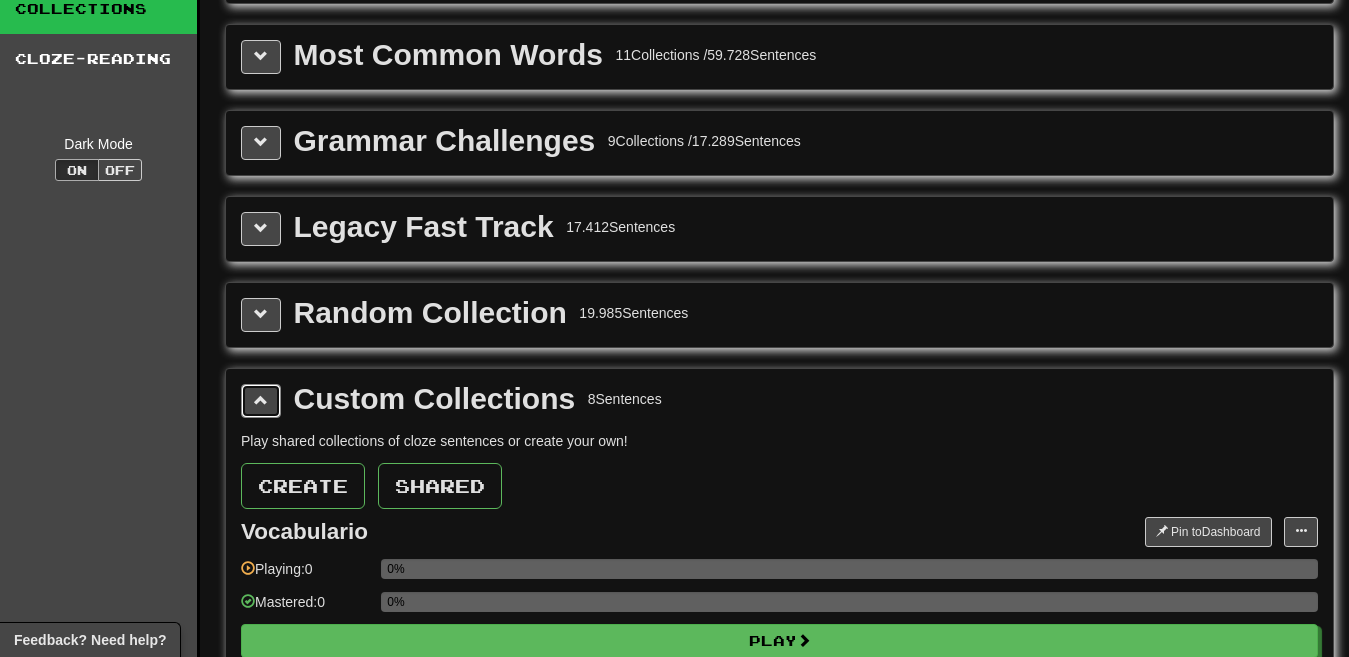 scroll, scrollTop: 0, scrollLeft: 0, axis: both 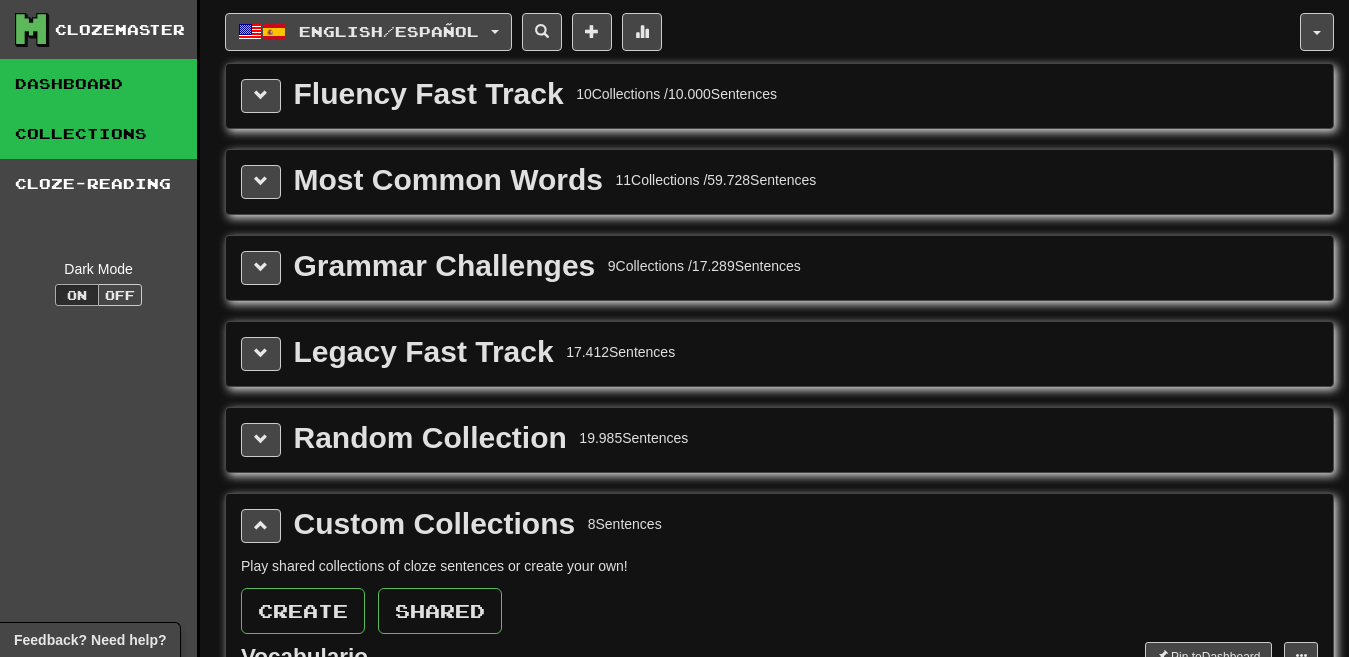 click on "Dashboard" at bounding box center (98, 84) 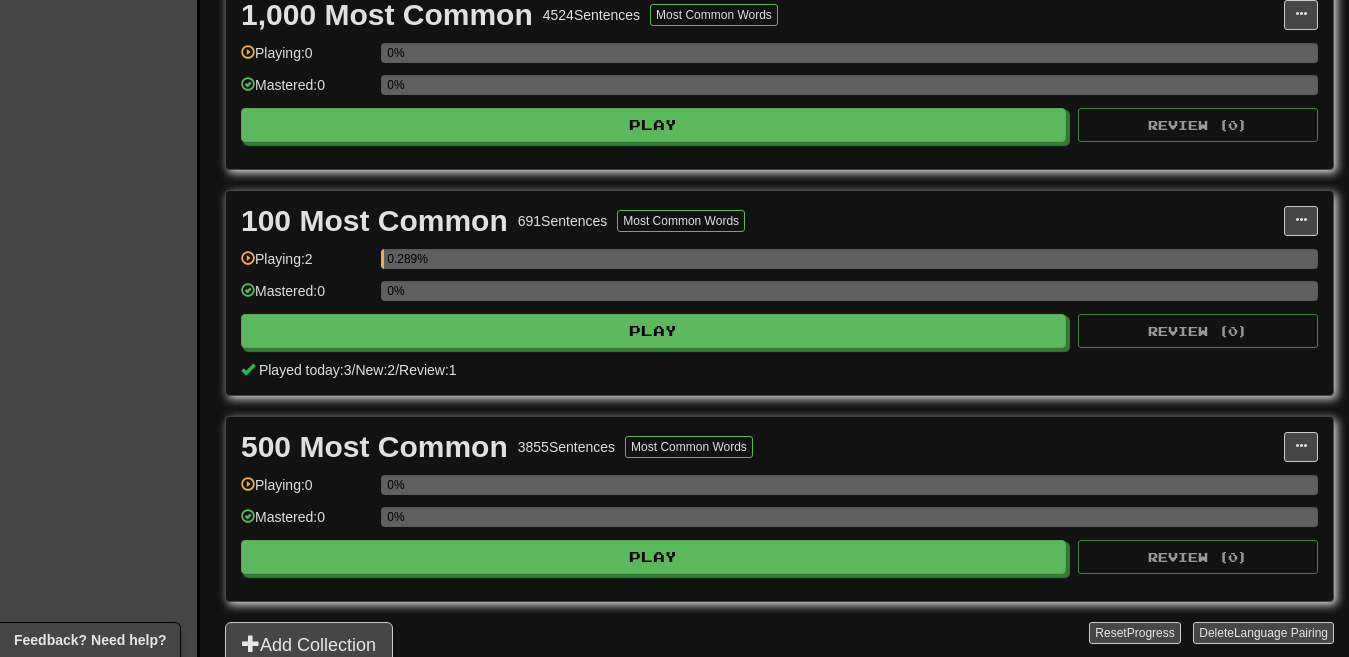 scroll, scrollTop: 527, scrollLeft: 0, axis: vertical 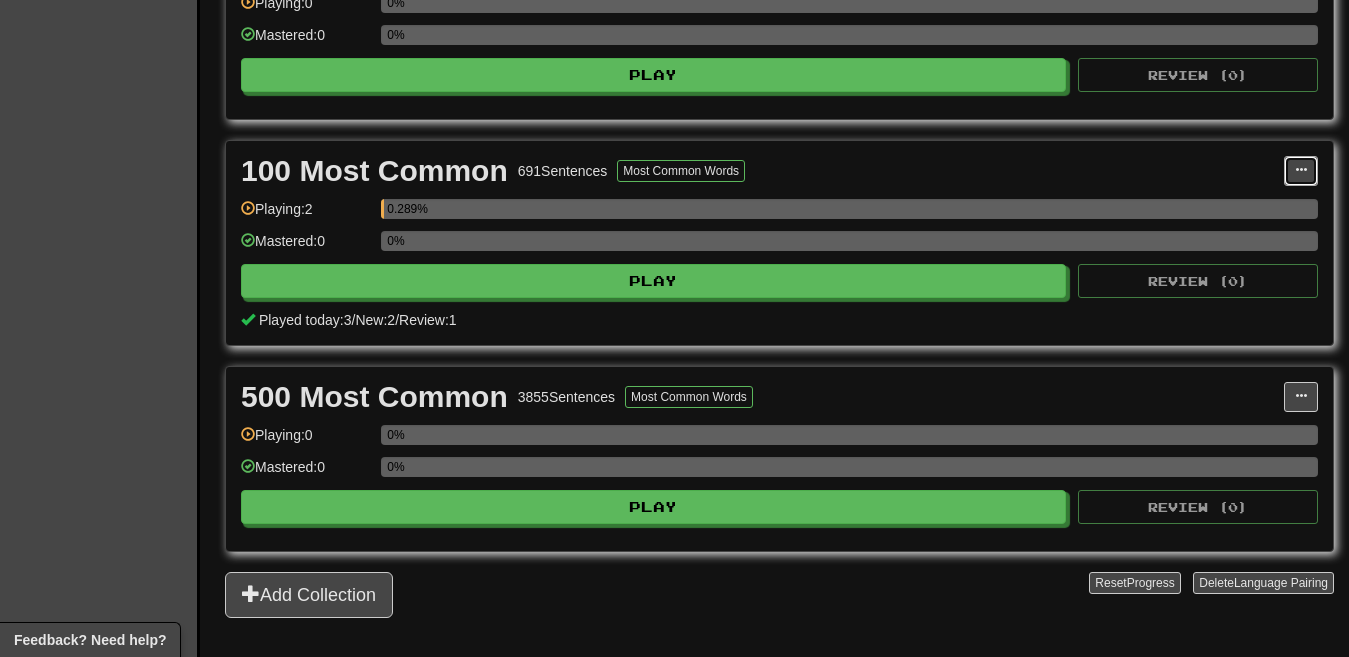 click at bounding box center (1301, 170) 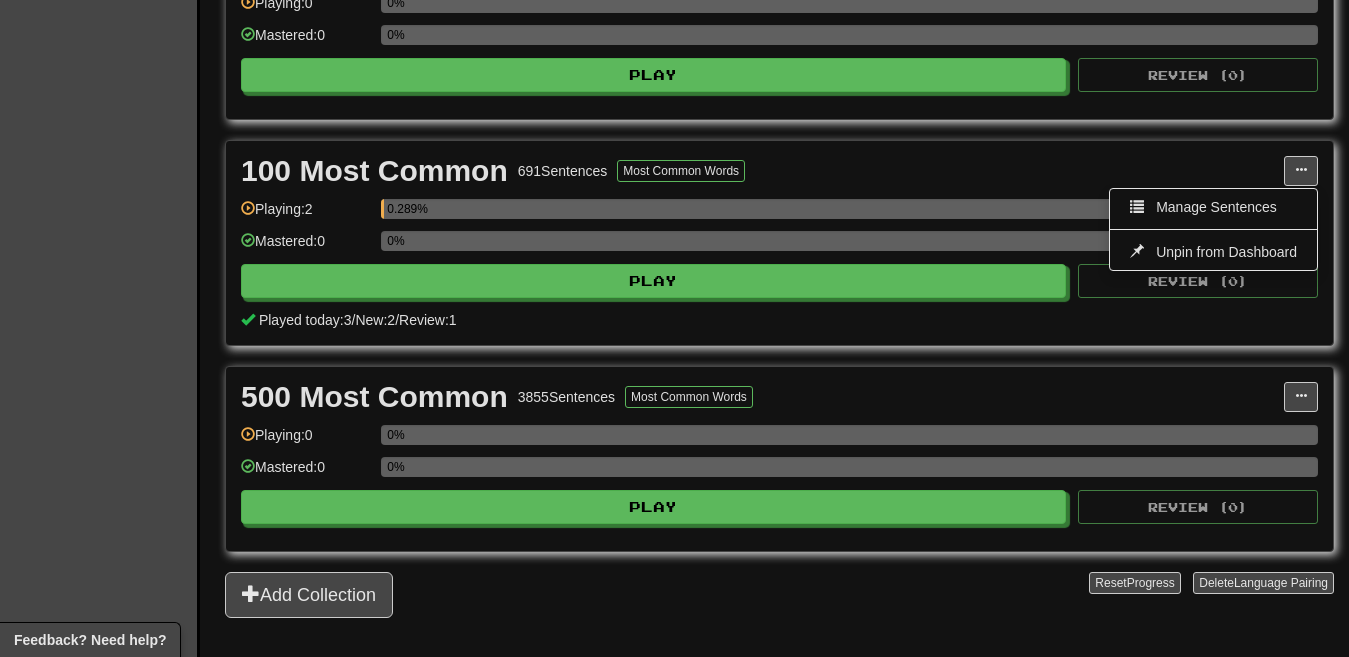 click on "Manage Sentences Unpin from Dashboard" at bounding box center [1213, 229] 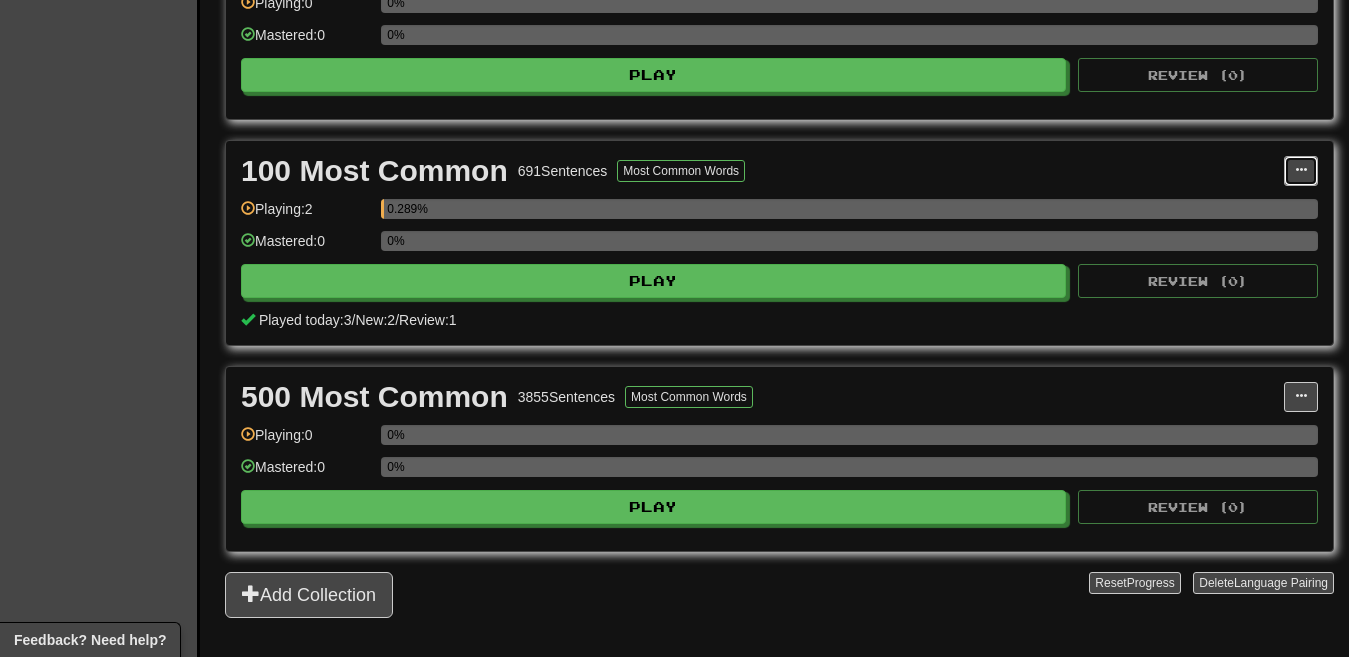 click at bounding box center [1301, 171] 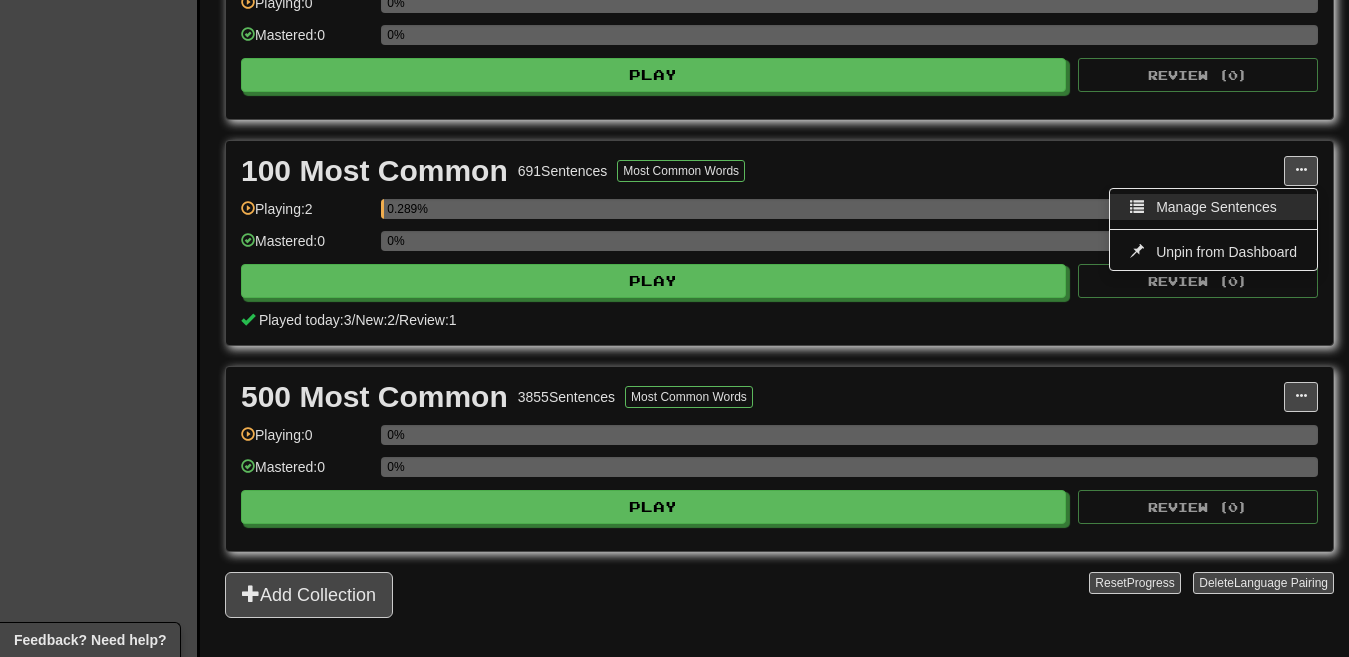 click on "Manage Sentences" at bounding box center (1216, 207) 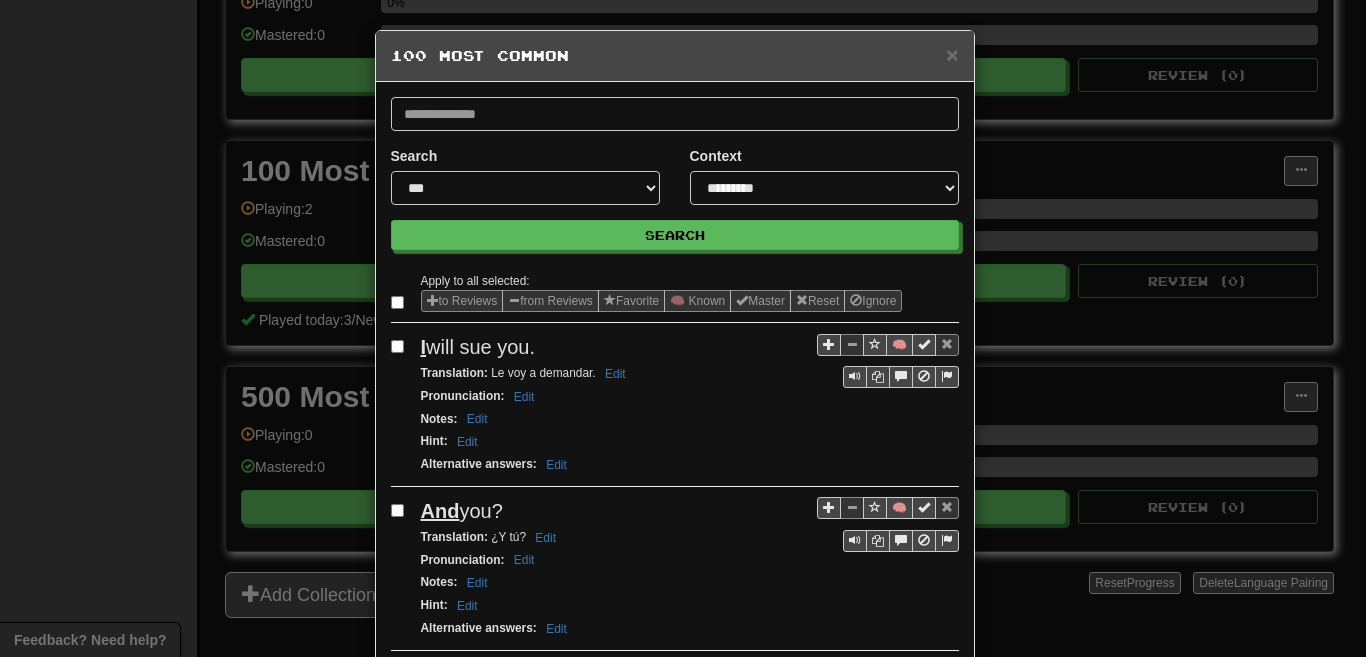click on "**********" at bounding box center (525, 175) 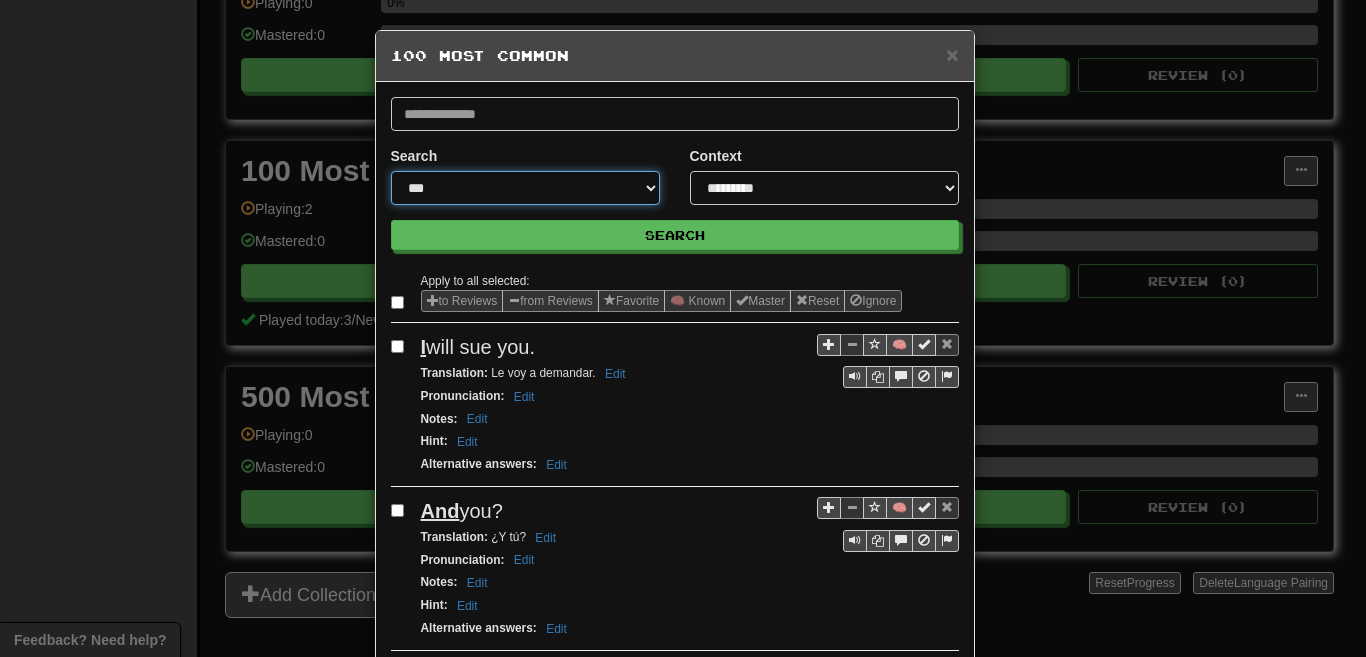 click on "**********" at bounding box center [525, 188] 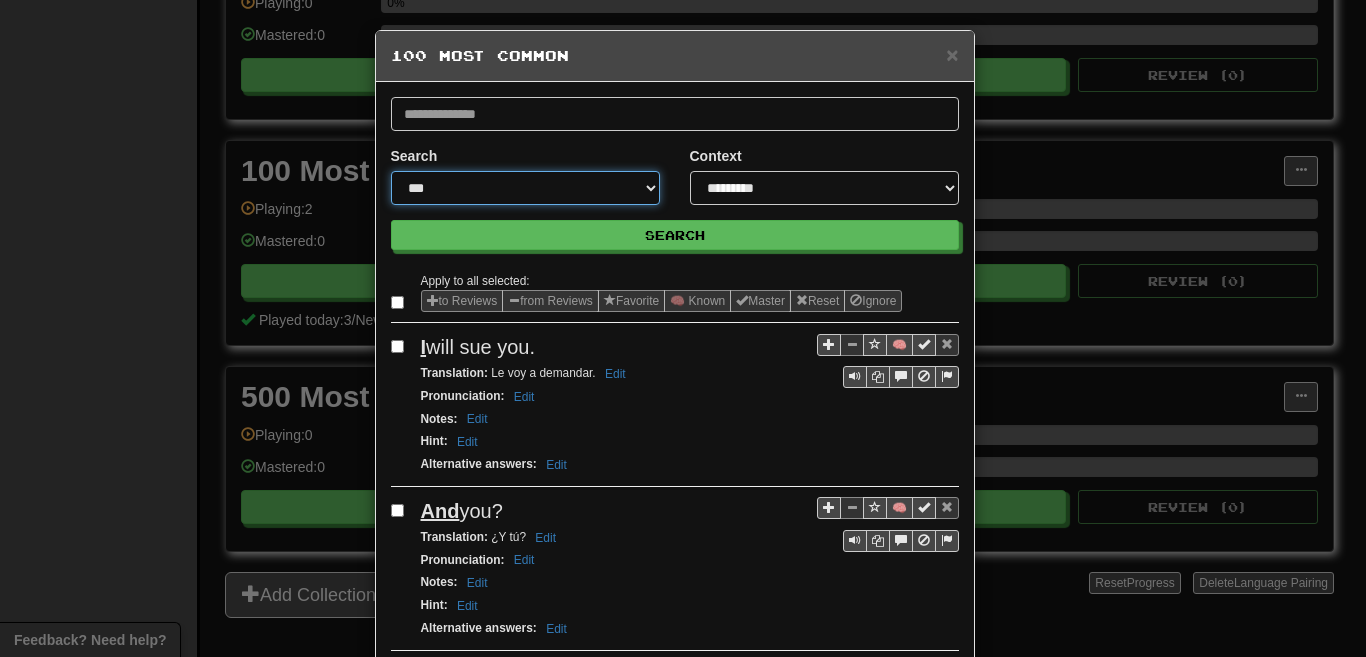 select on "*********" 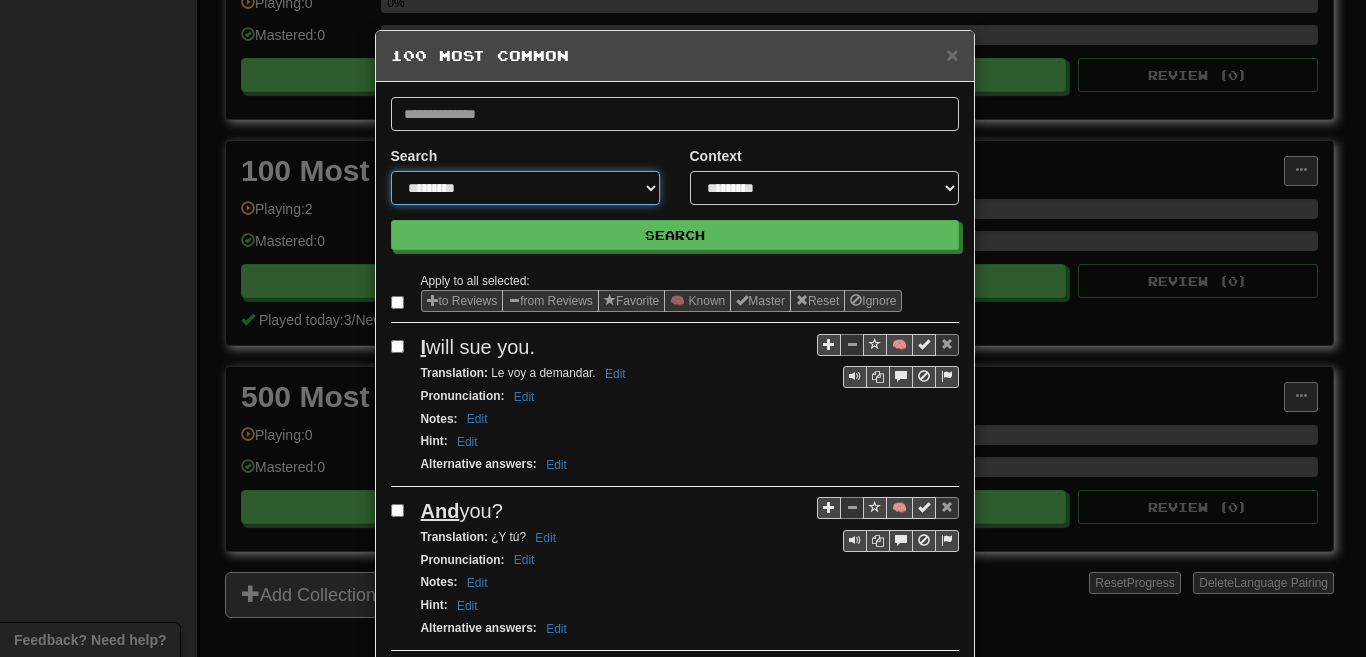 click on "**********" at bounding box center [525, 188] 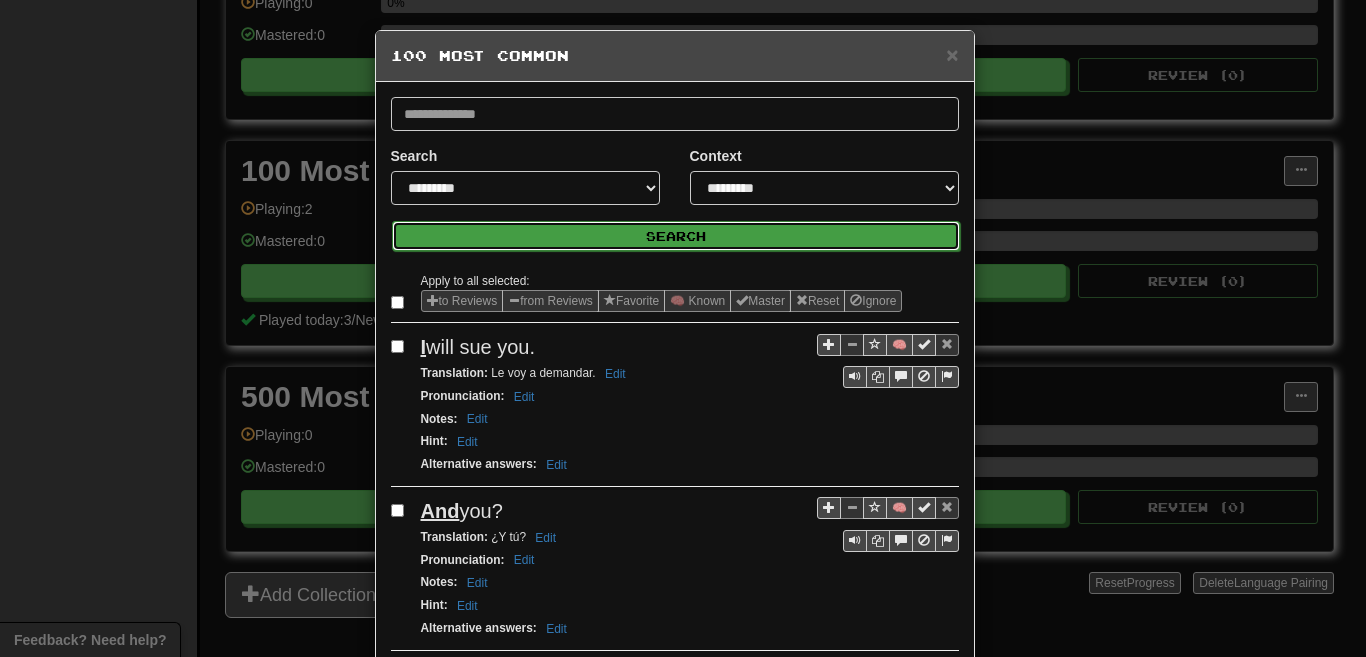 click on "Search" at bounding box center [676, 236] 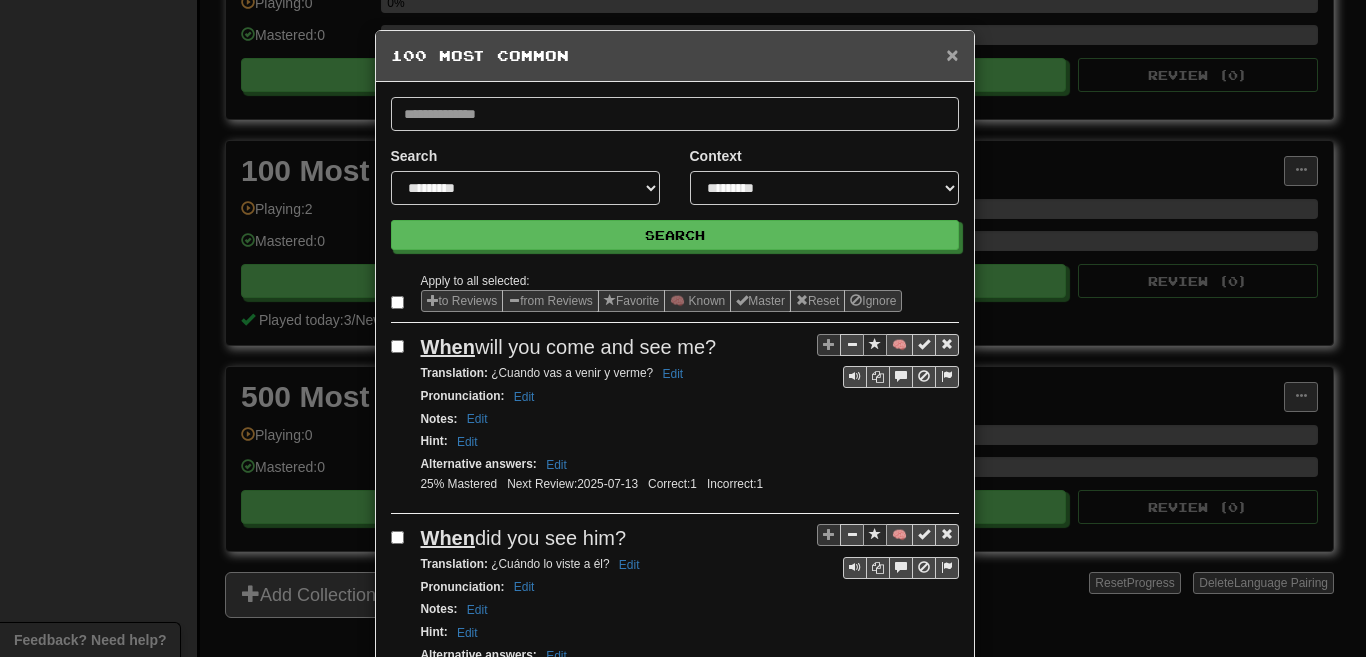 click on "×" at bounding box center [952, 54] 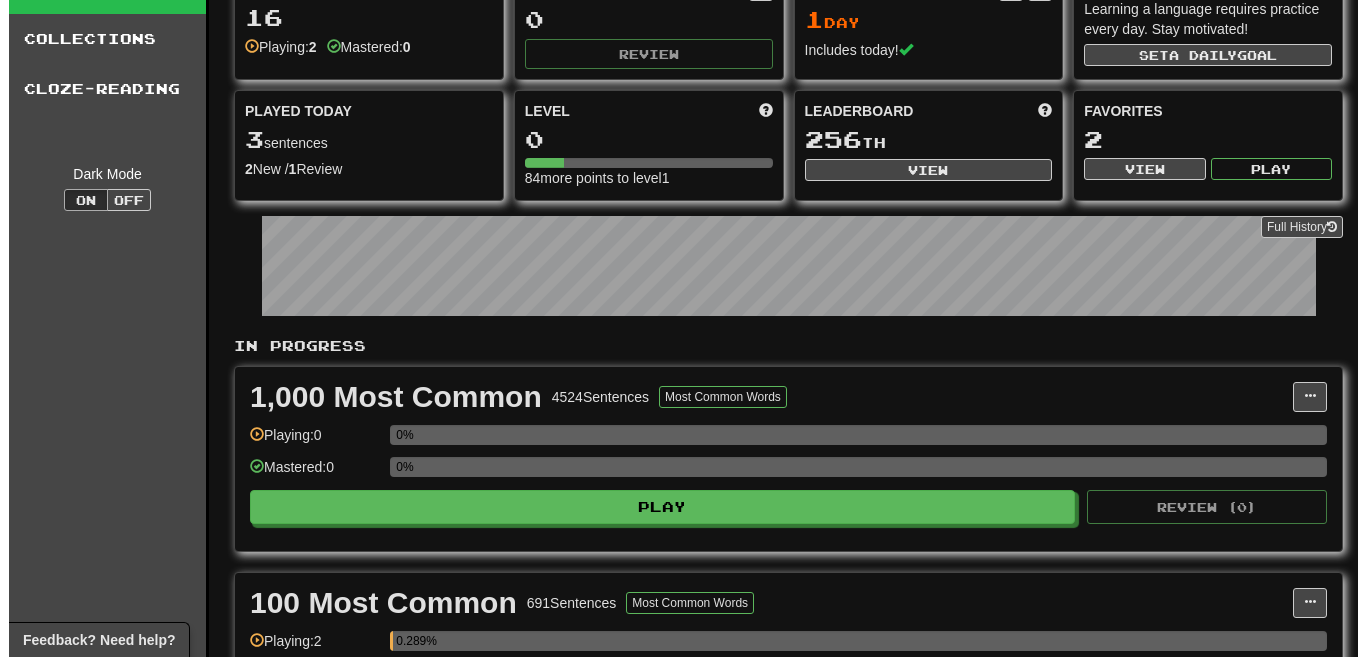 scroll, scrollTop: 0, scrollLeft: 0, axis: both 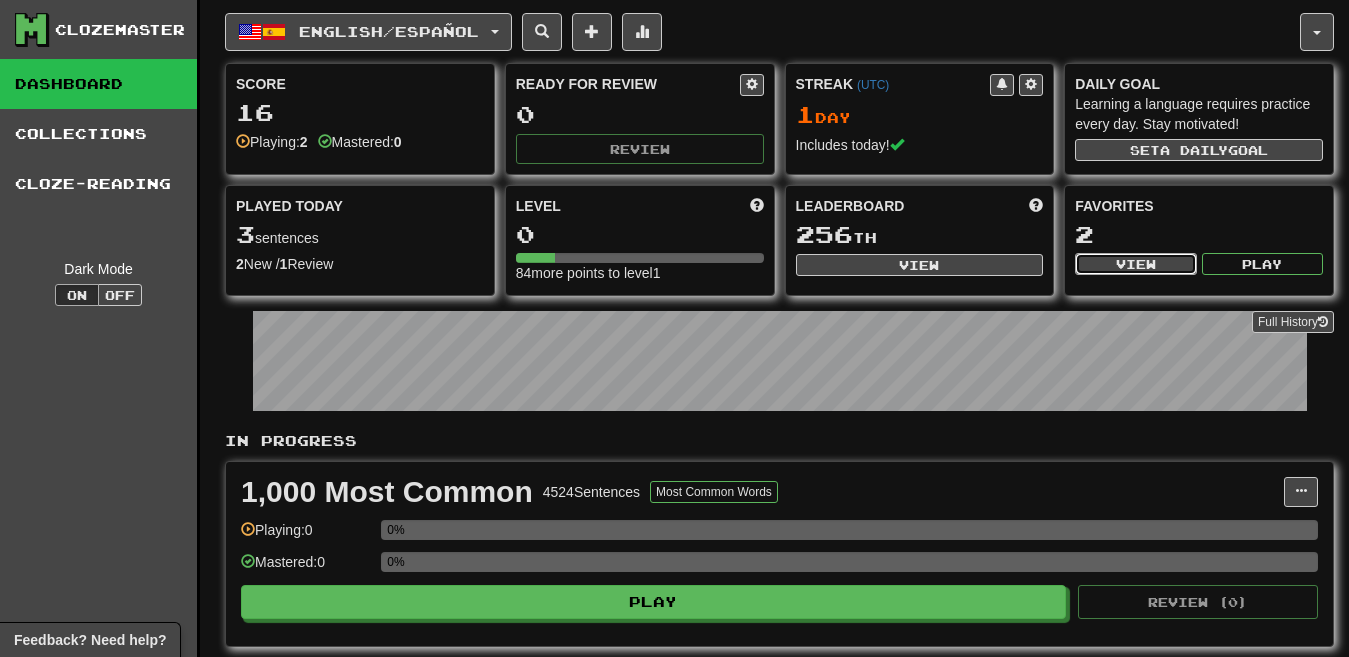 click on "View" at bounding box center [1135, 264] 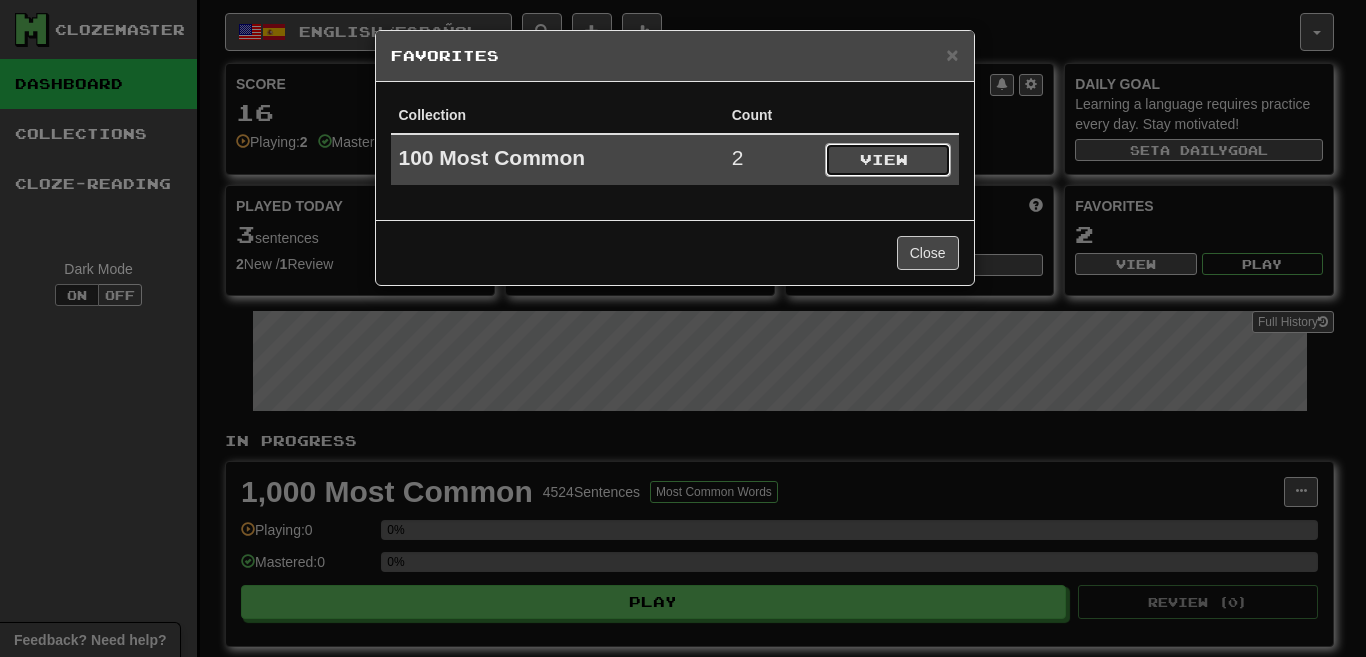 click on "View" at bounding box center [888, 160] 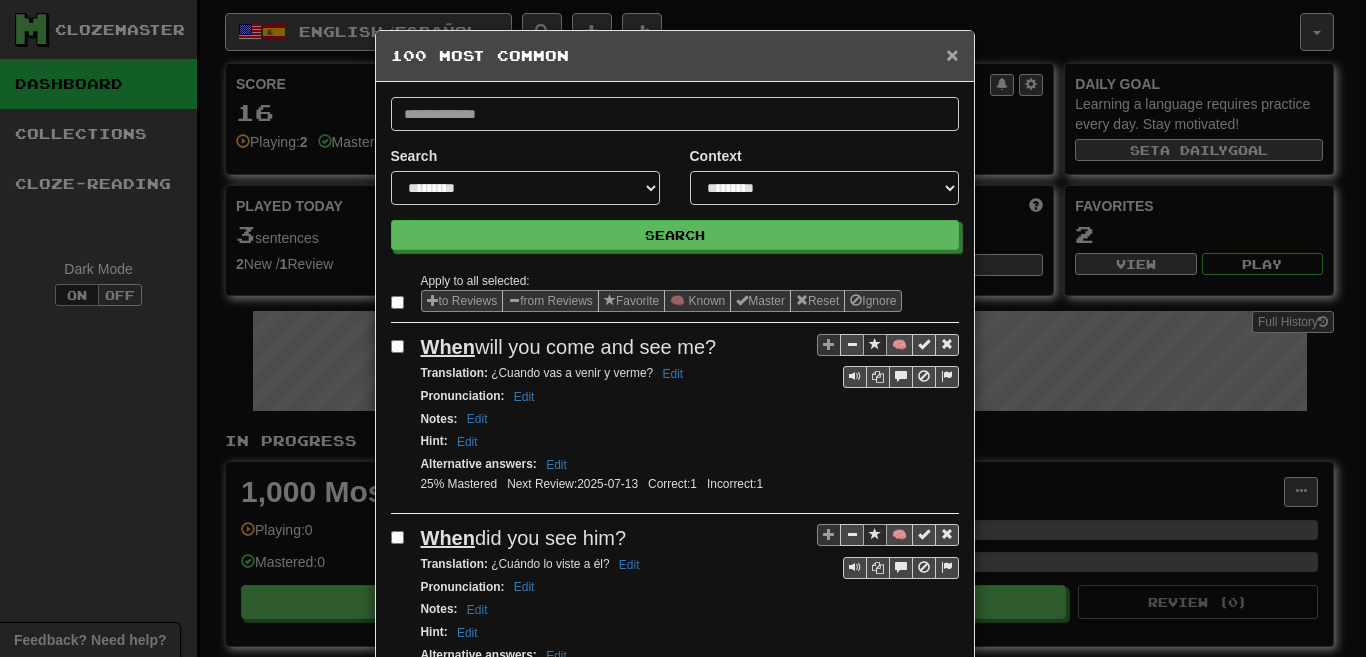 click on "×" at bounding box center (952, 54) 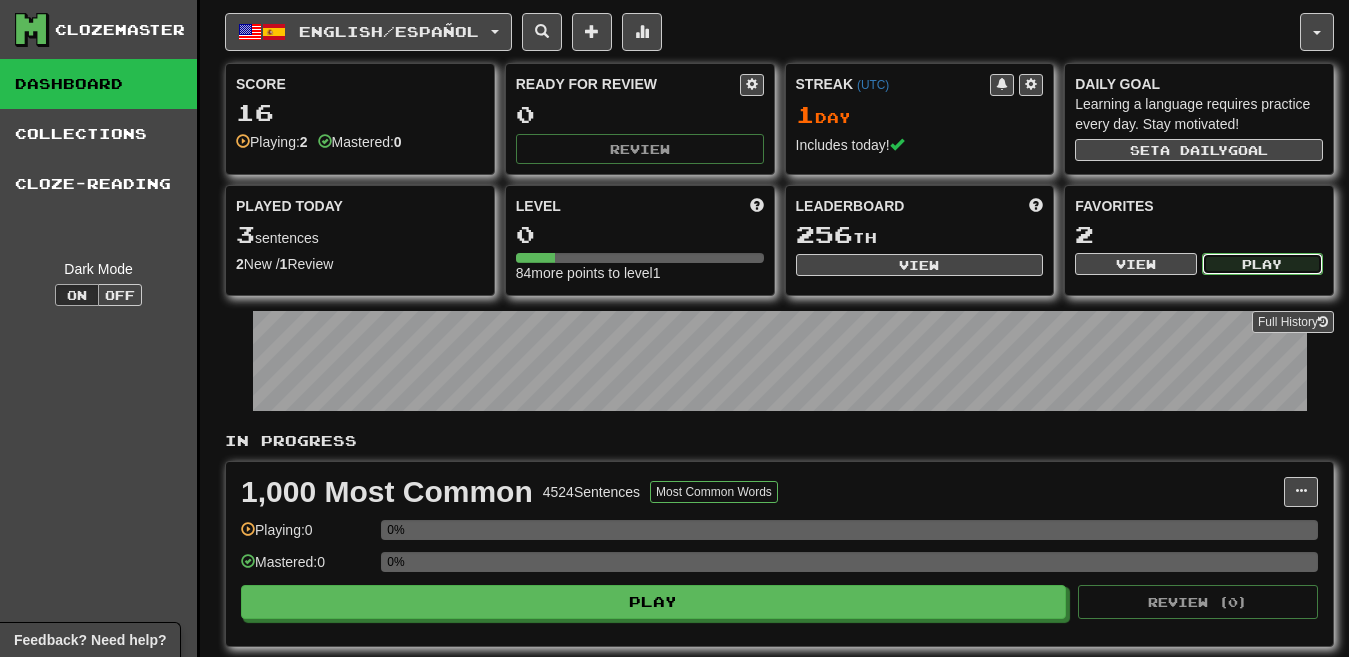 click on "Play" at bounding box center (1262, 264) 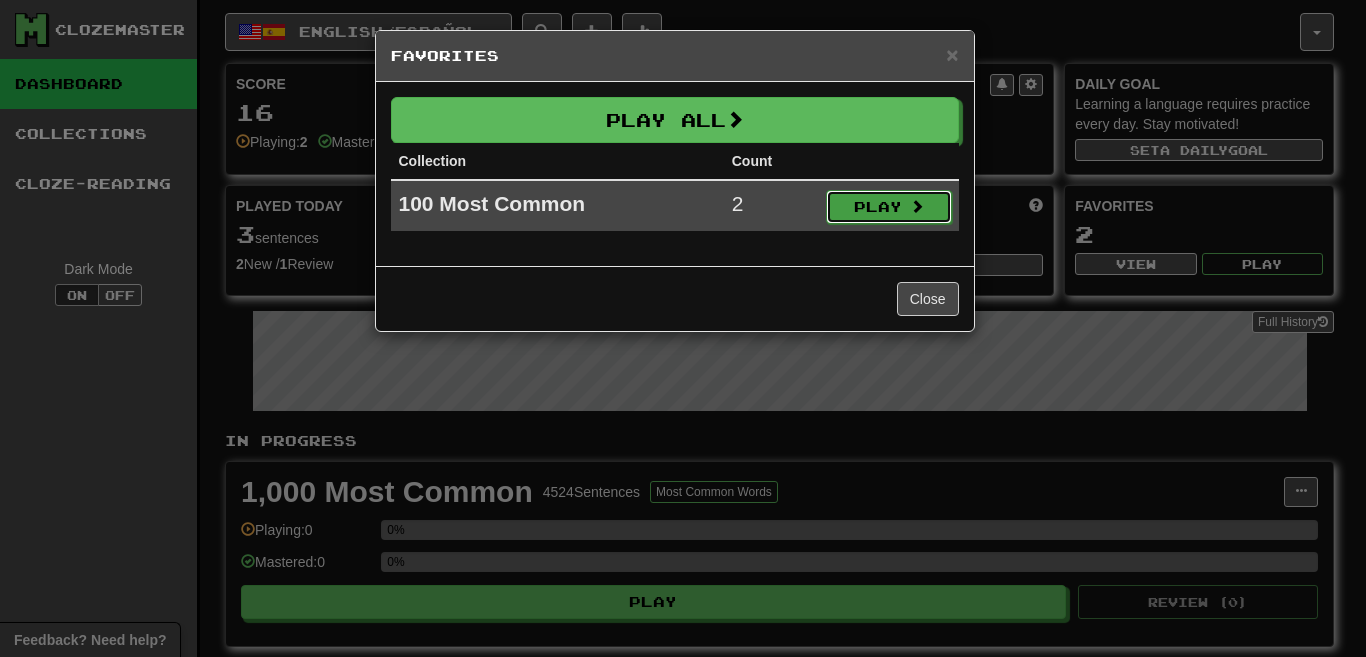 click at bounding box center (917, 206) 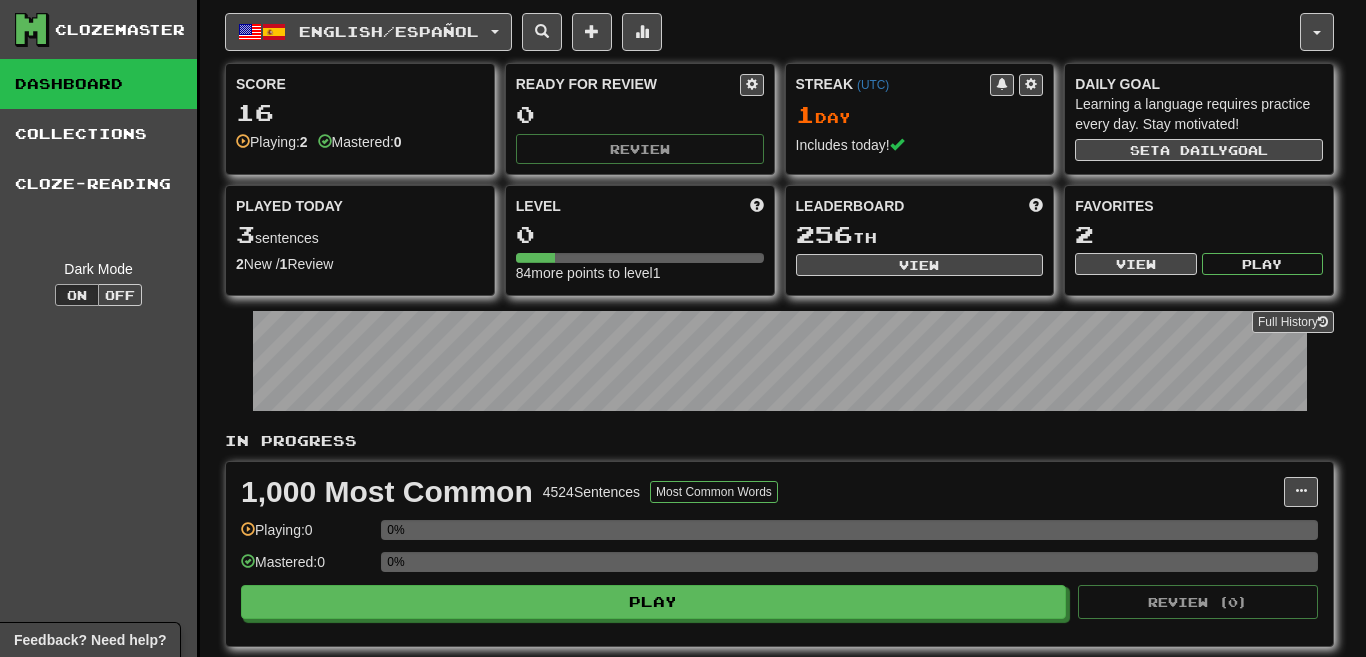 select on "**" 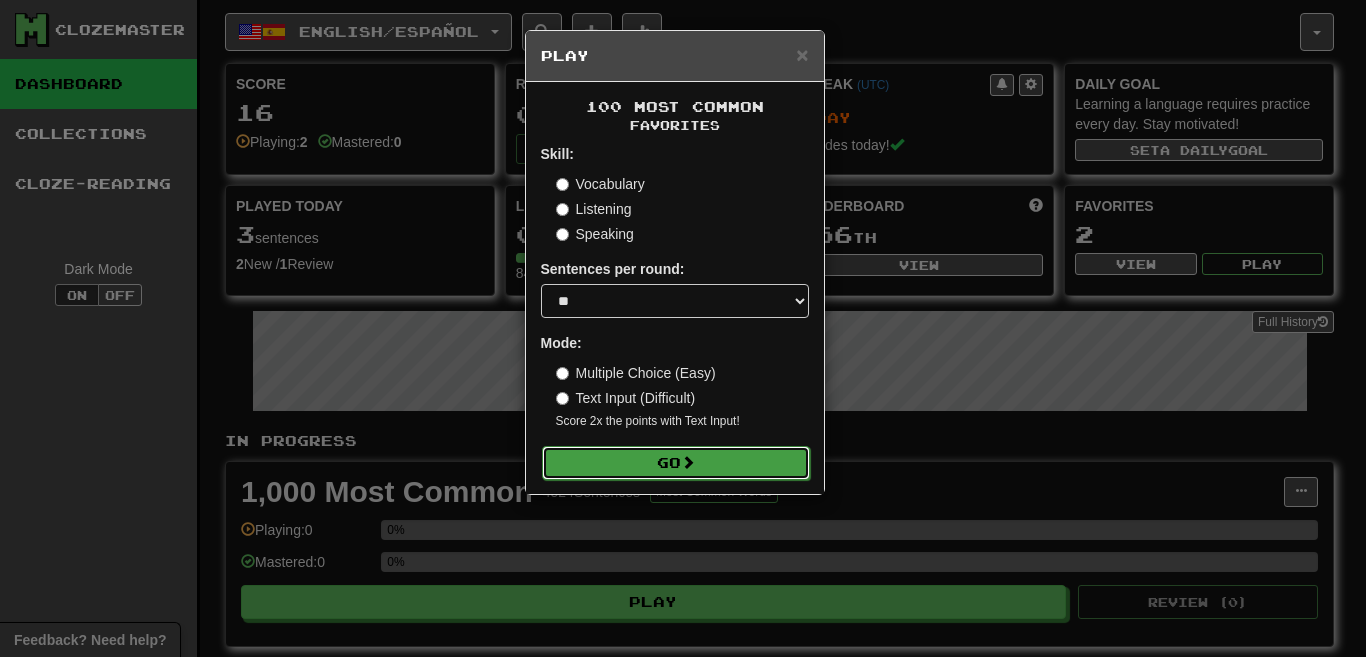 click on "Go" at bounding box center (676, 463) 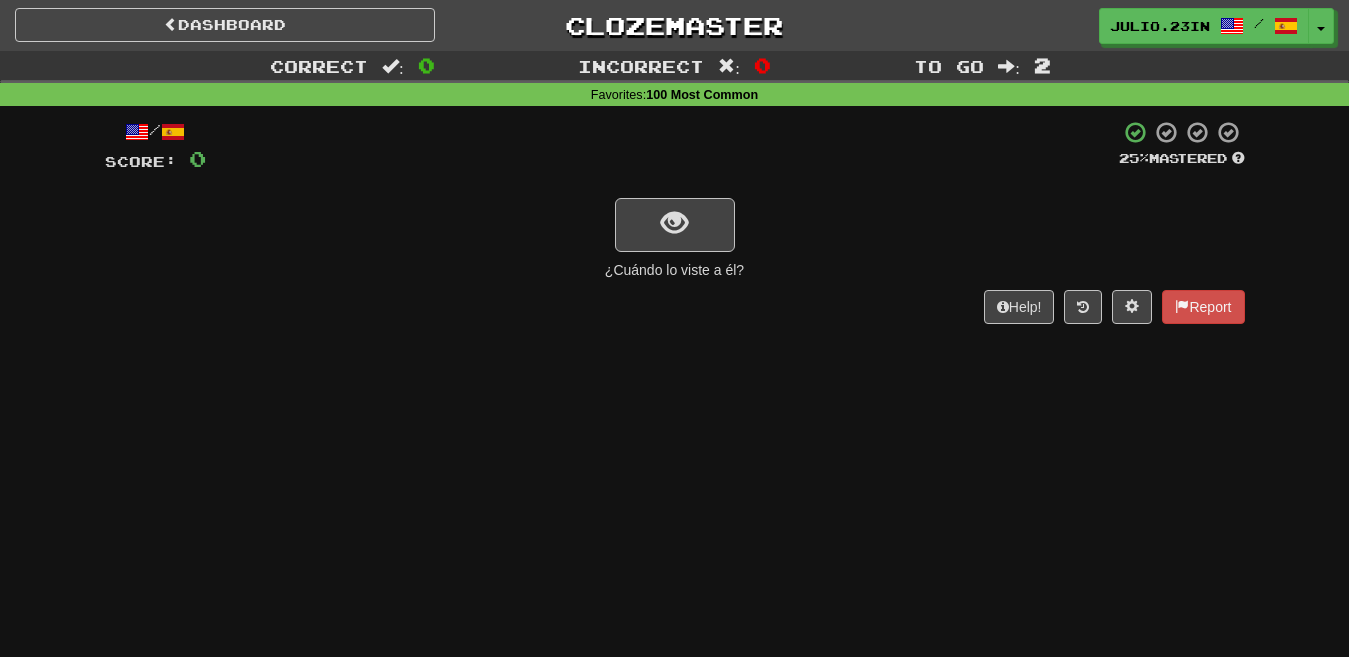 scroll, scrollTop: 0, scrollLeft: 0, axis: both 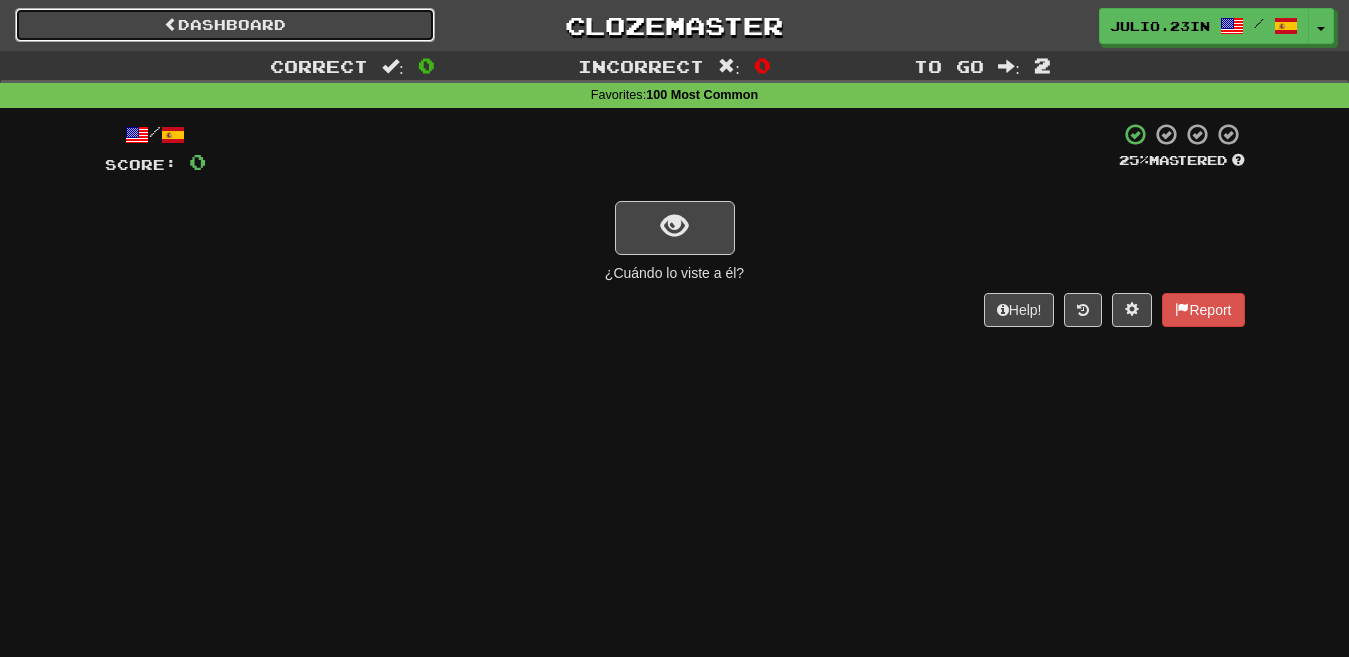 click on "Dashboard" at bounding box center [225, 25] 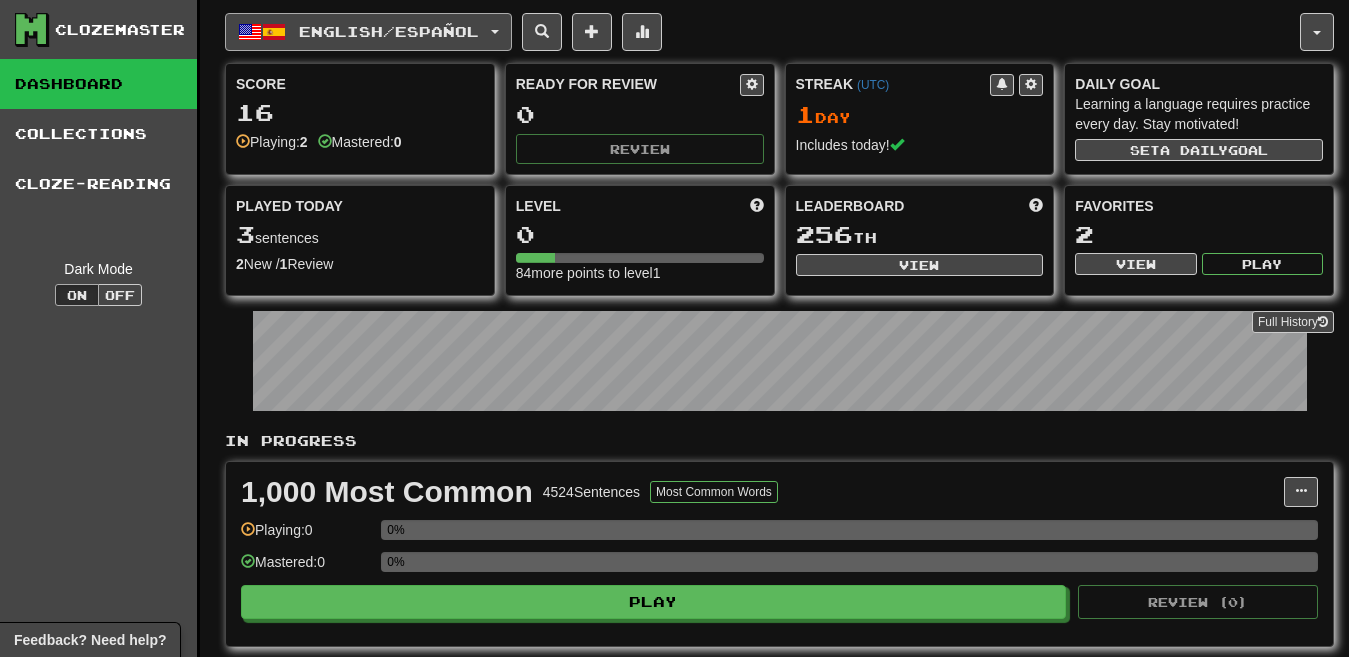 scroll, scrollTop: 0, scrollLeft: 0, axis: both 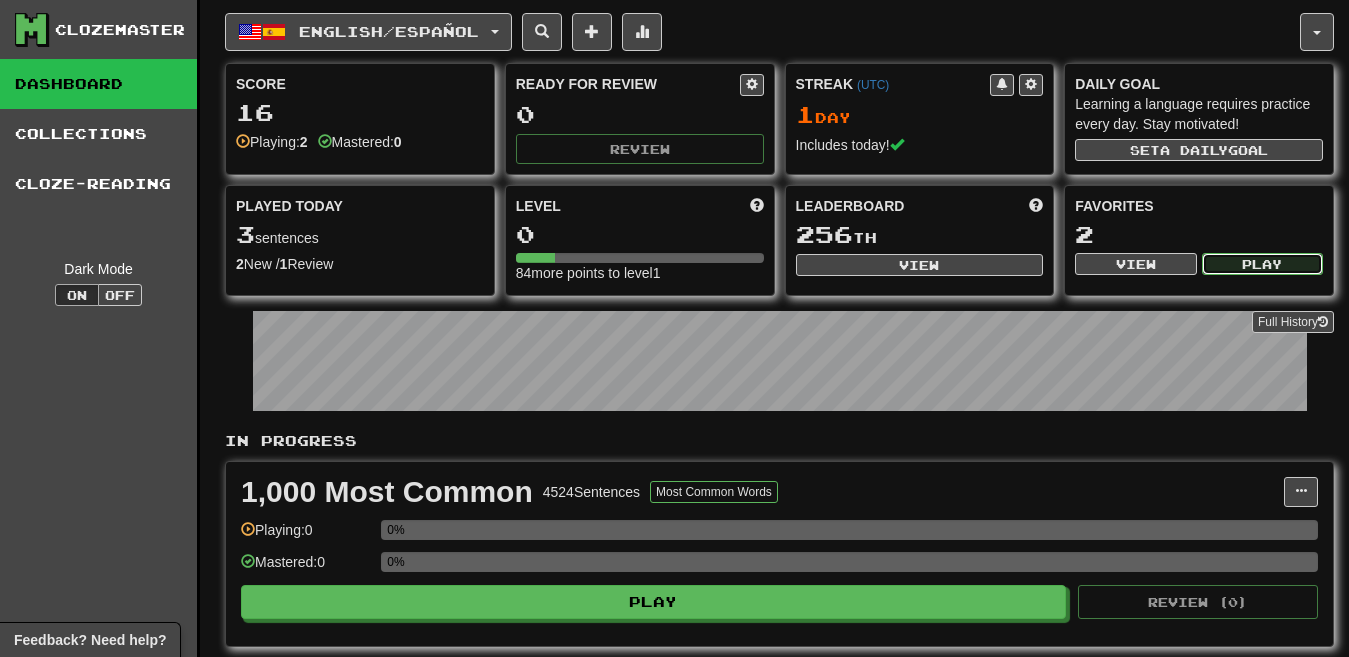 click on "Play" at bounding box center (1262, 264) 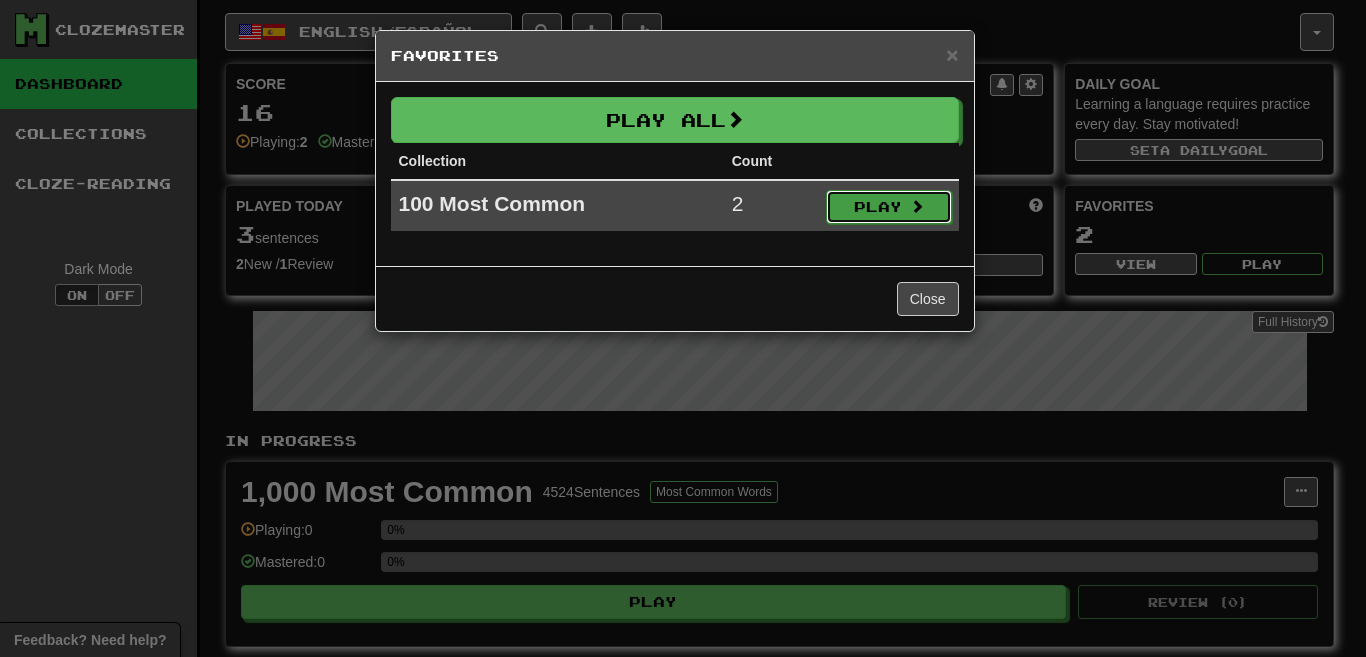 click on "Play" at bounding box center [889, 207] 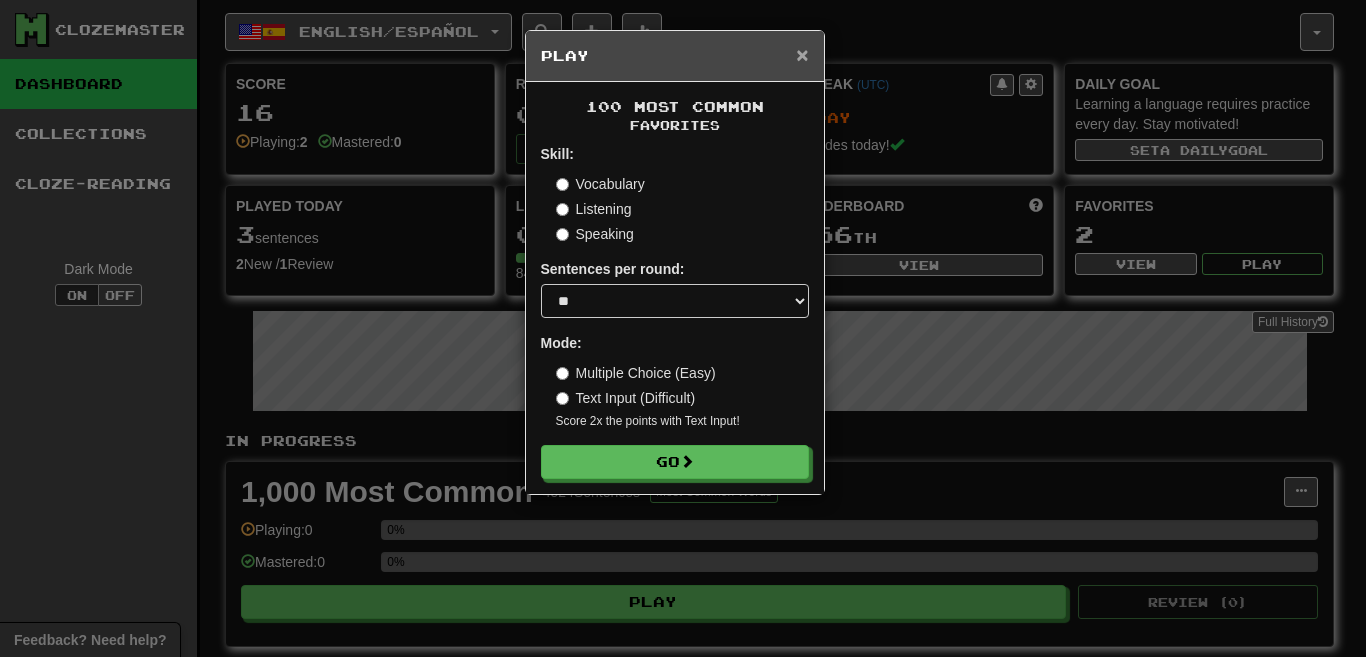 click on "×" at bounding box center (802, 54) 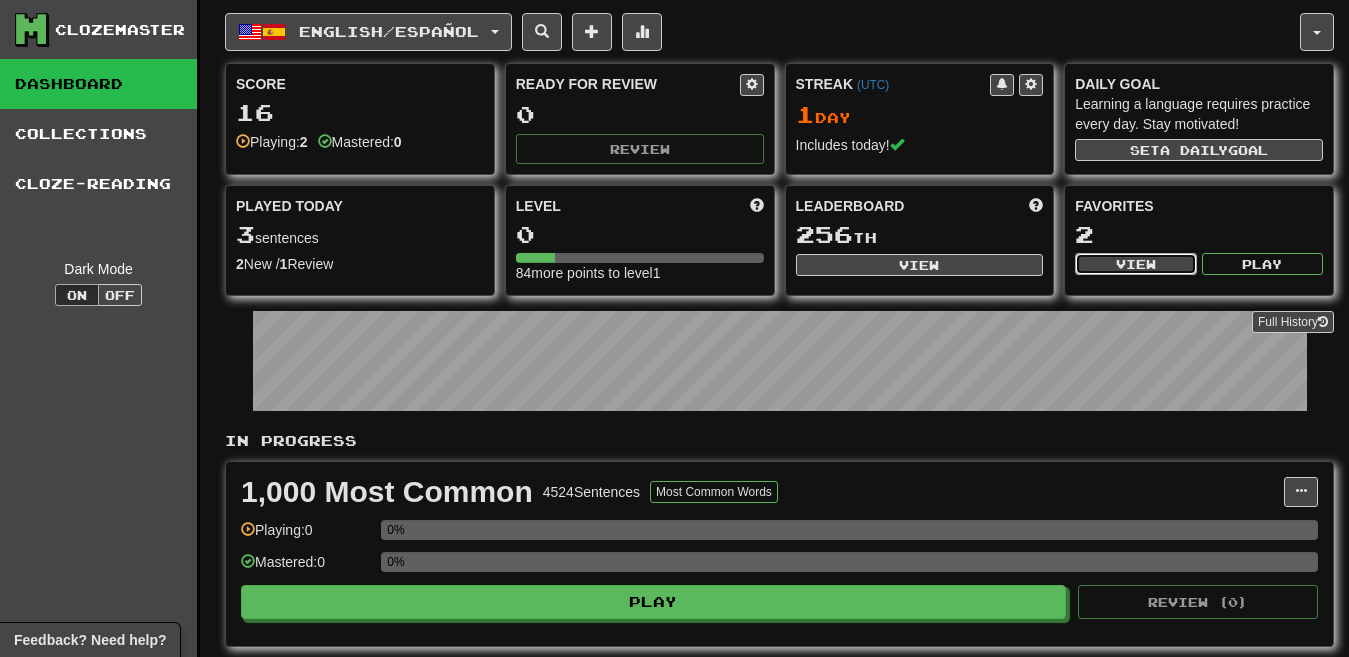 drag, startPoint x: 756, startPoint y: 85, endPoint x: 1138, endPoint y: 272, distance: 425.3152 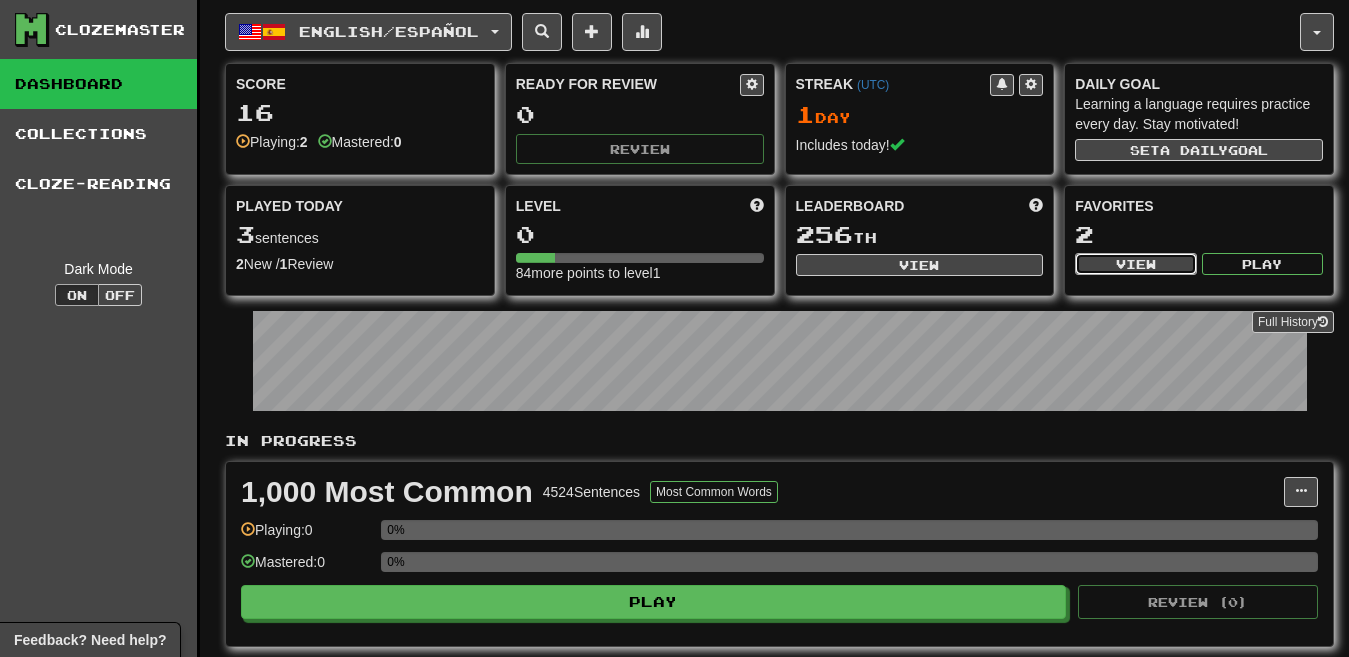 drag, startPoint x: 1138, startPoint y: 272, endPoint x: 1108, endPoint y: 261, distance: 31.95309 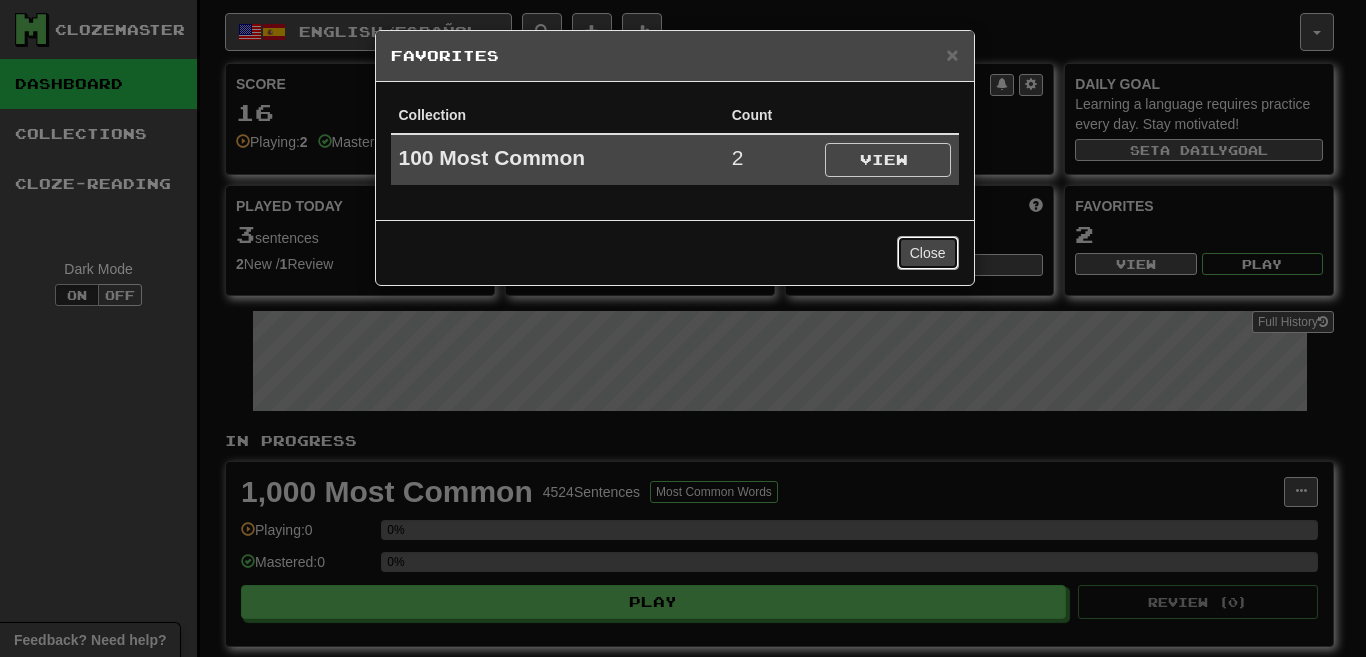 click on "Close" at bounding box center (928, 253) 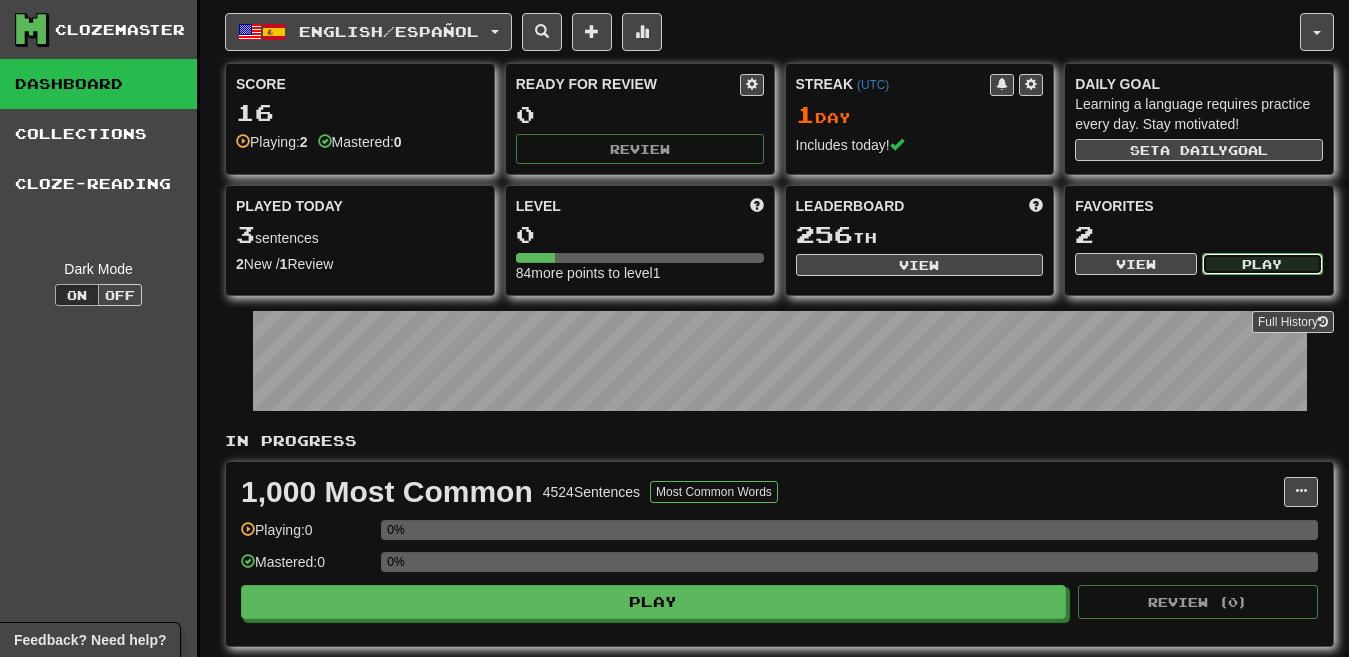 click on "Play" at bounding box center (1262, 264) 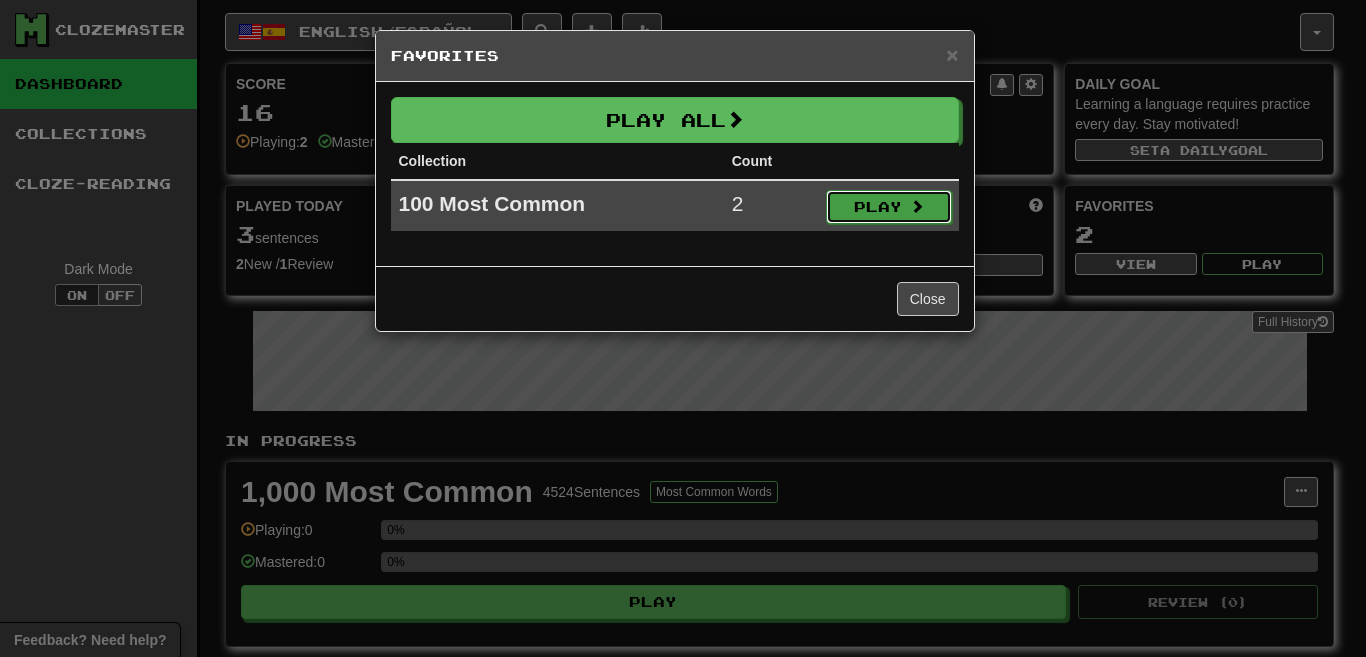 click on "Play" at bounding box center (889, 207) 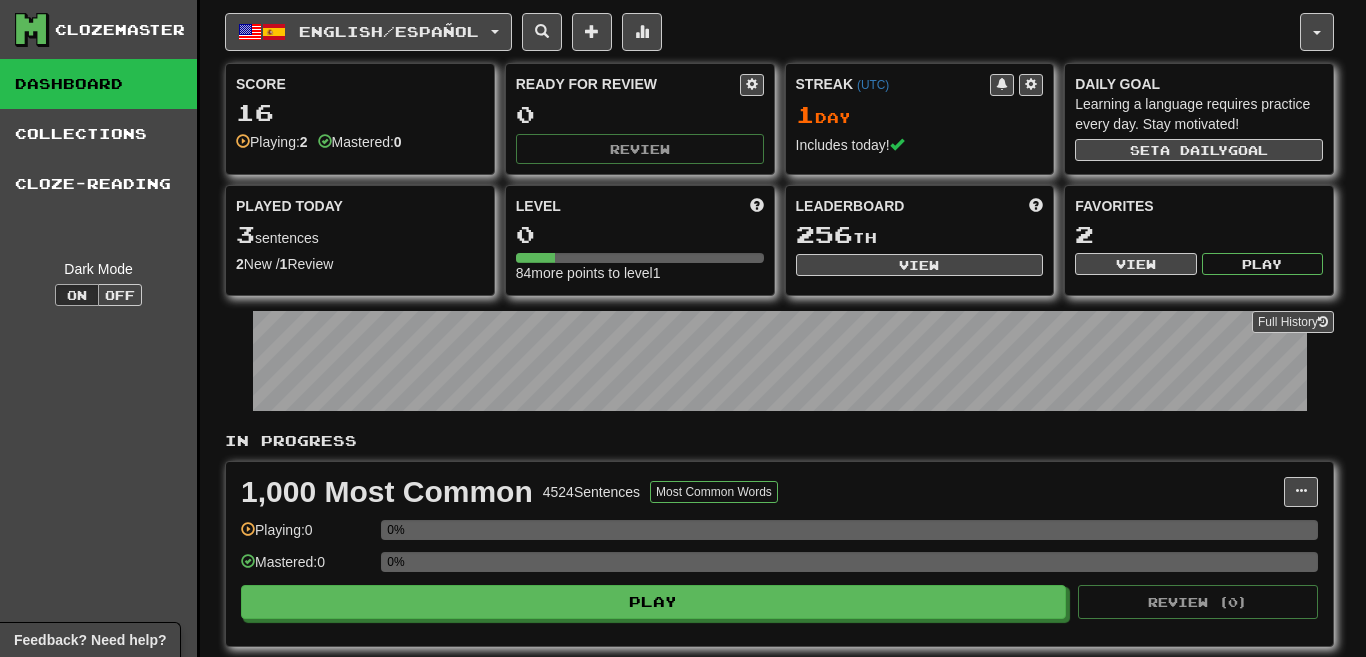select on "**" 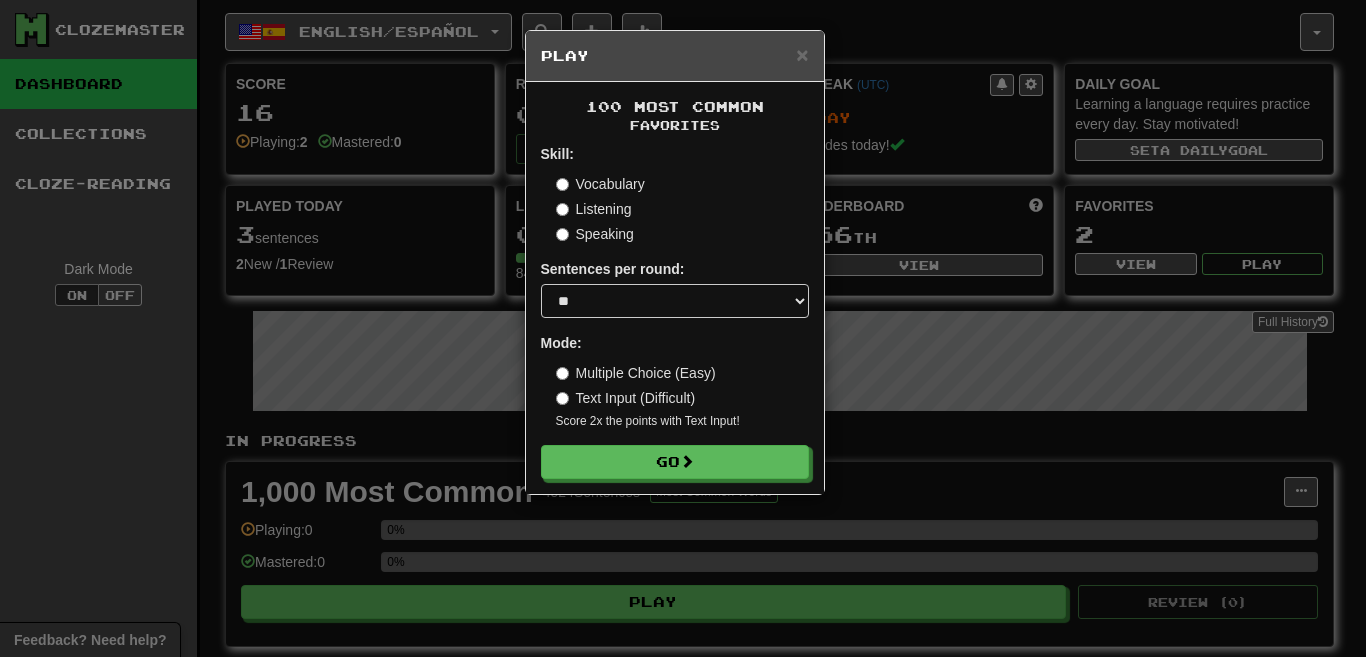 click on "Listening" at bounding box center [594, 209] 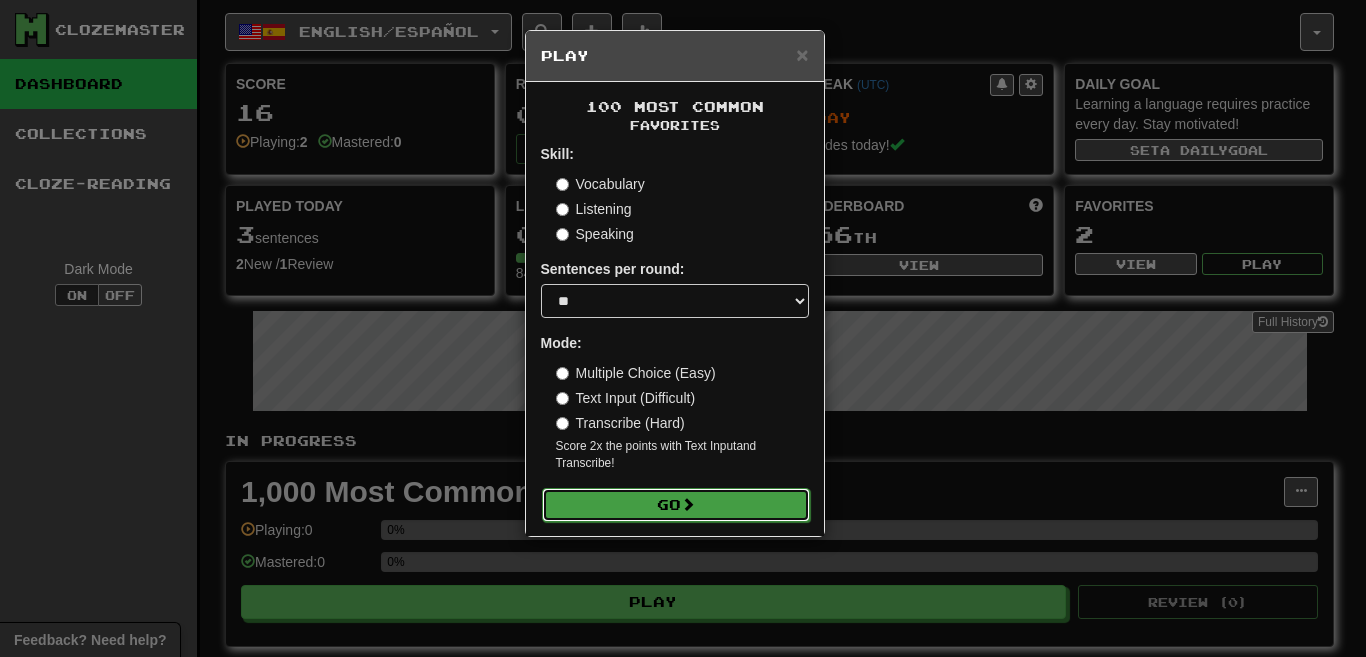 click on "Go" at bounding box center (676, 505) 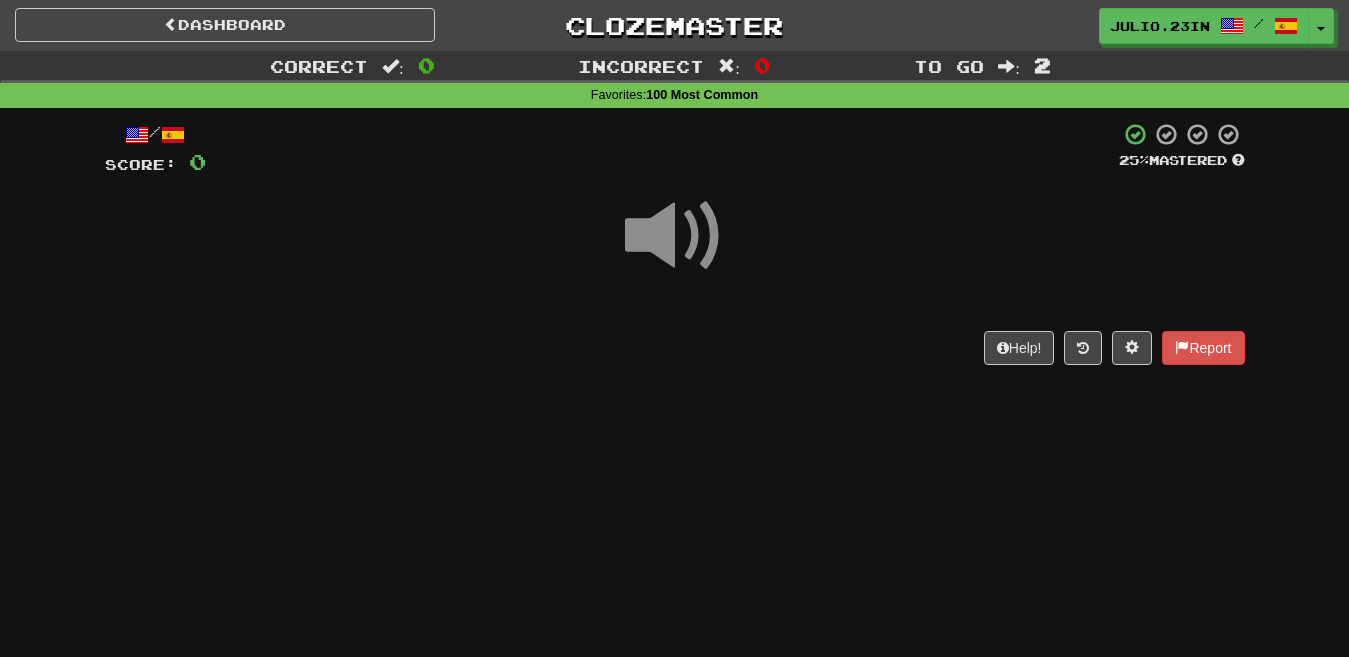 scroll, scrollTop: 0, scrollLeft: 0, axis: both 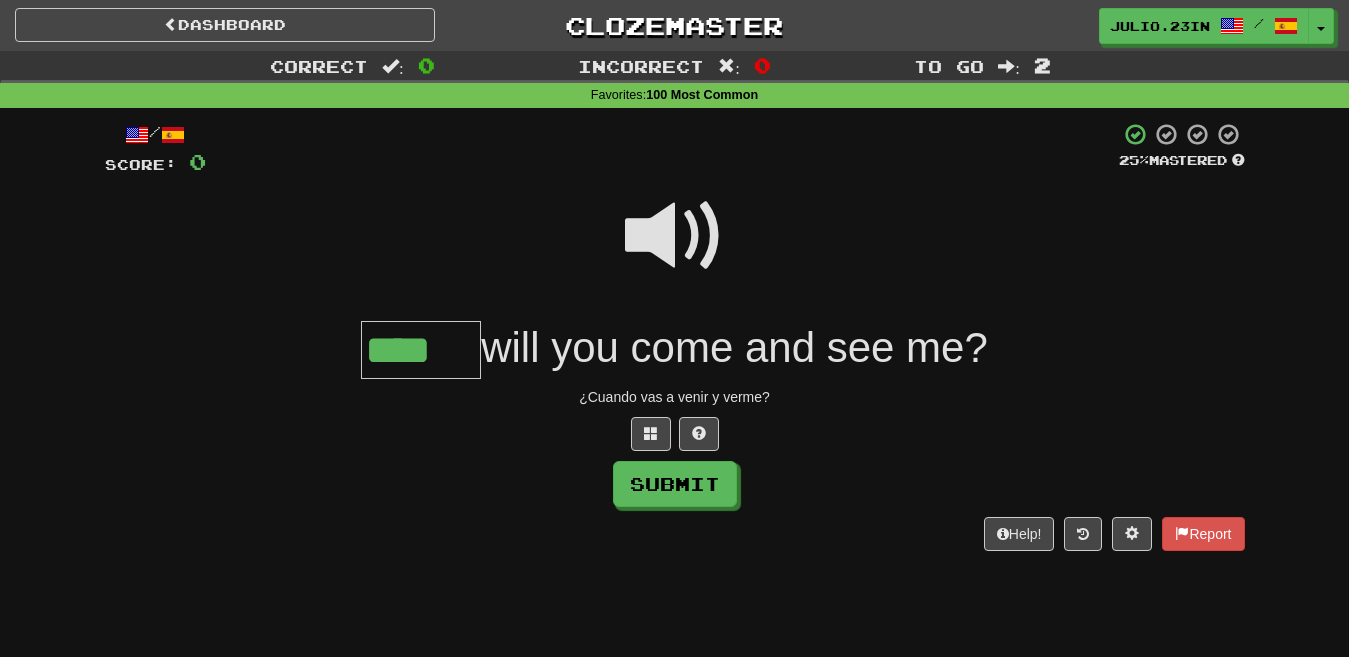 type on "****" 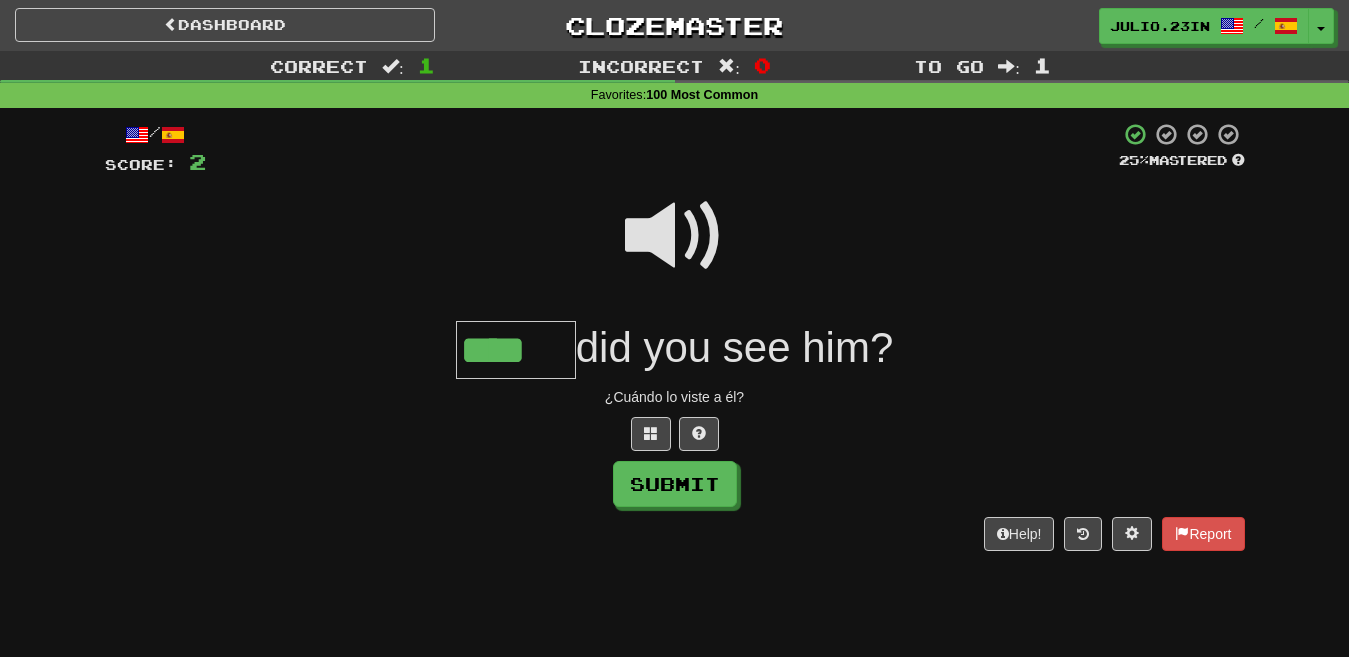 type on "****" 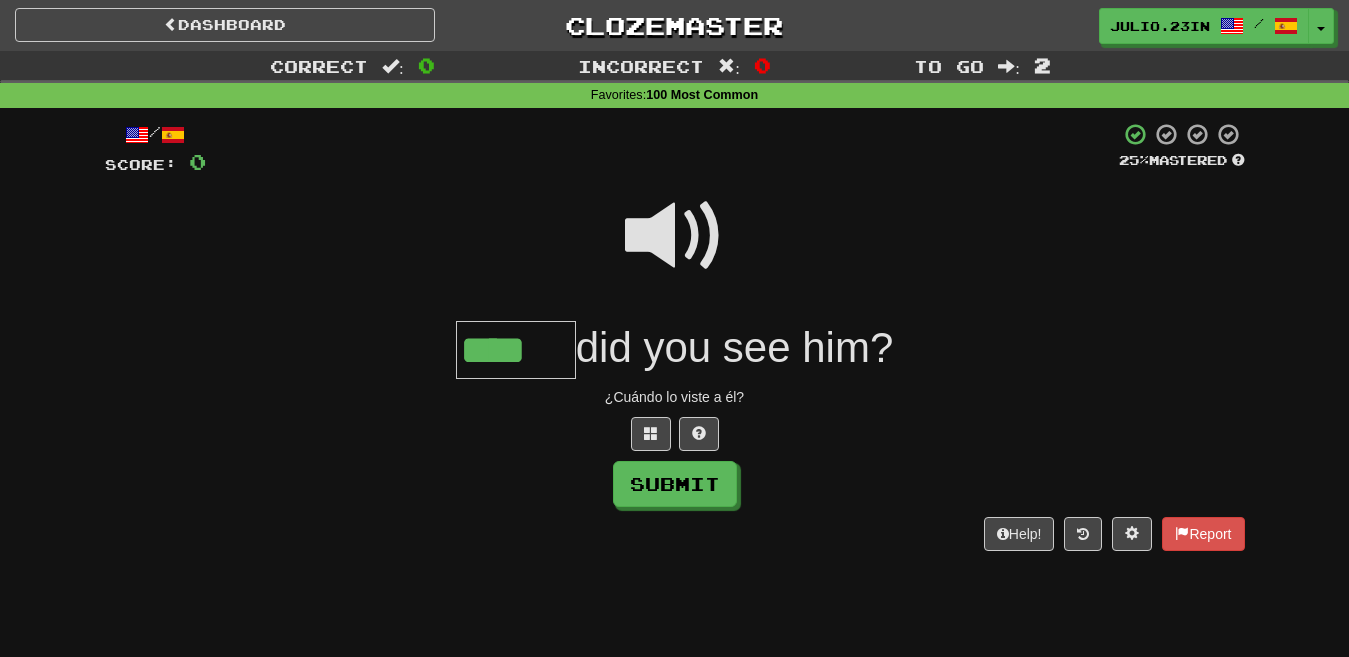 type on "****" 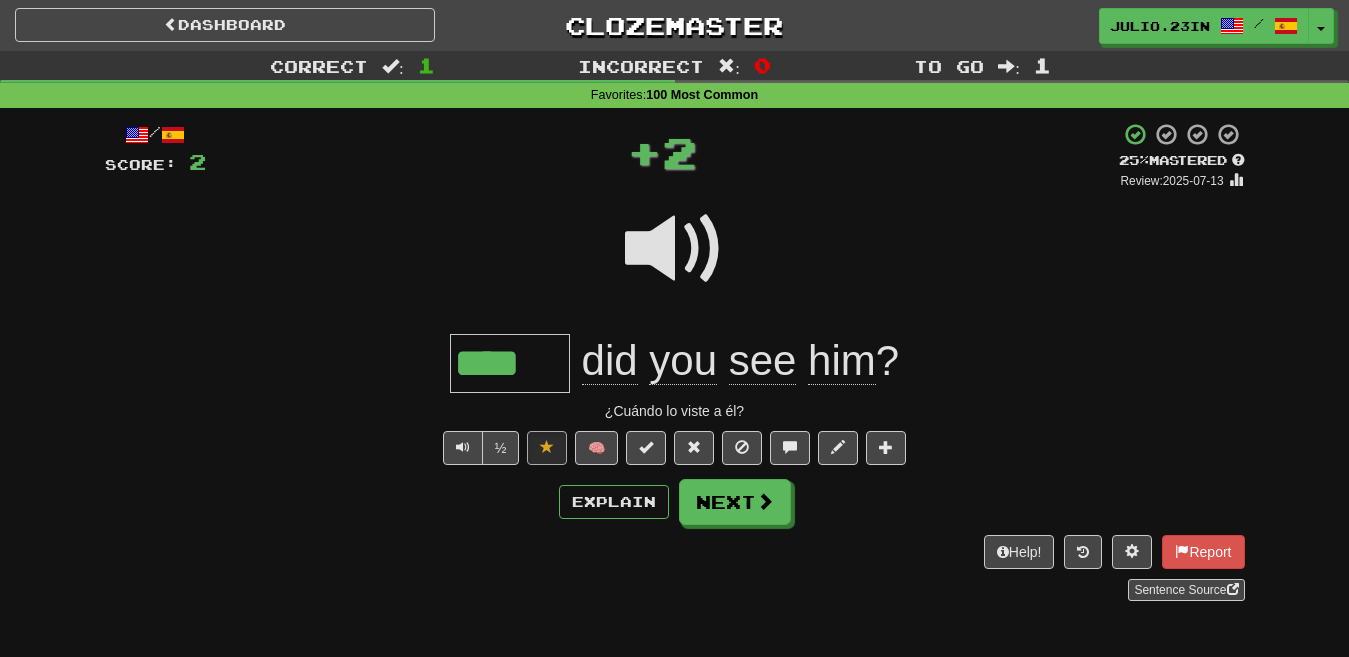 type 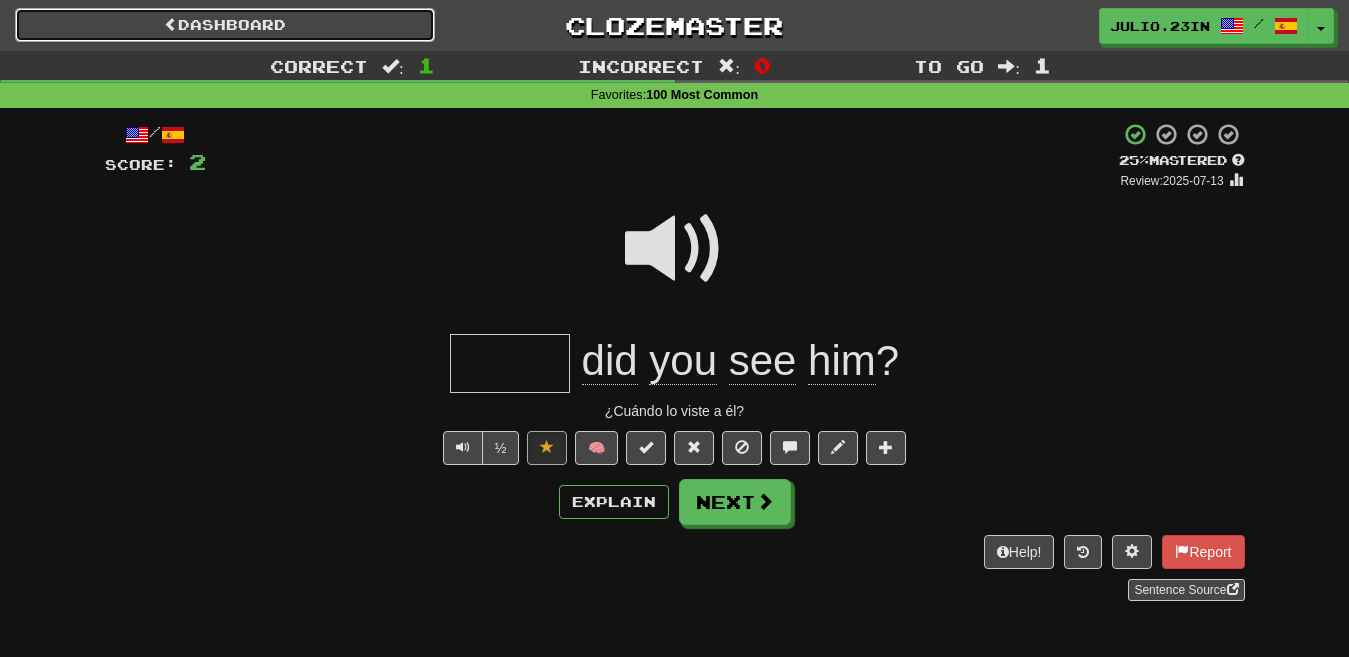click on "Dashboard" at bounding box center (225, 25) 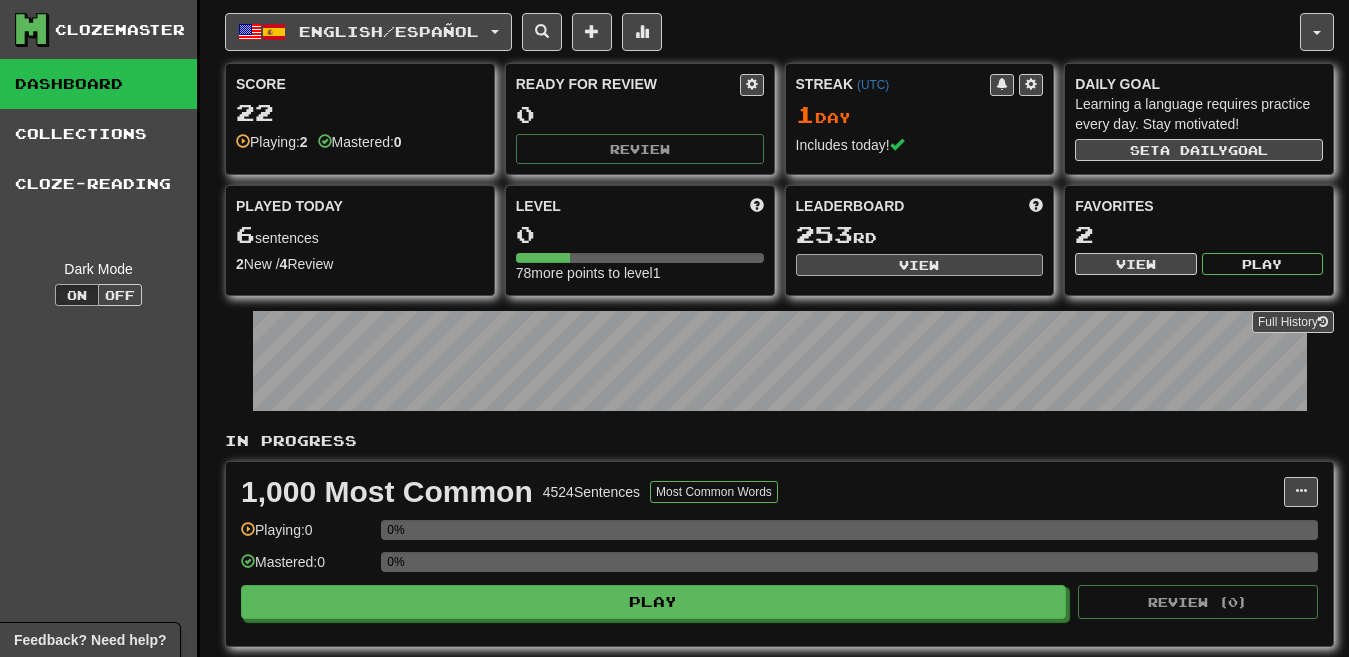 scroll, scrollTop: 0, scrollLeft: 0, axis: both 